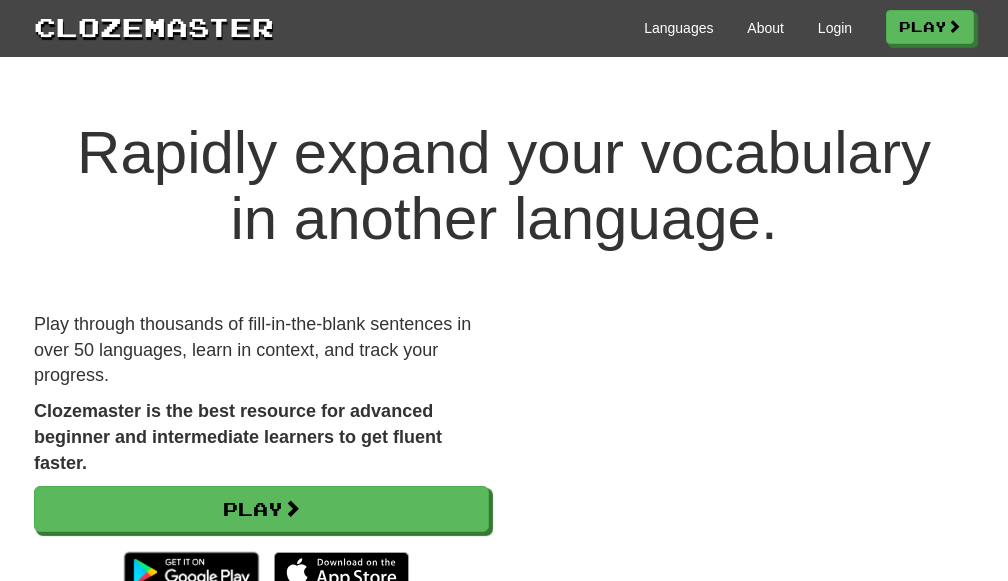 scroll, scrollTop: 0, scrollLeft: 0, axis: both 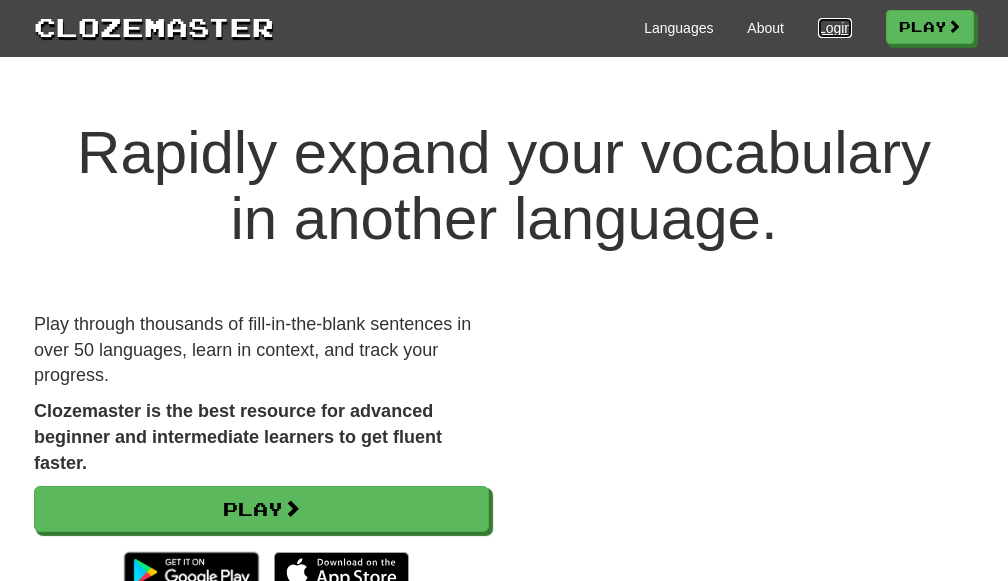 click on "Login" at bounding box center (835, 28) 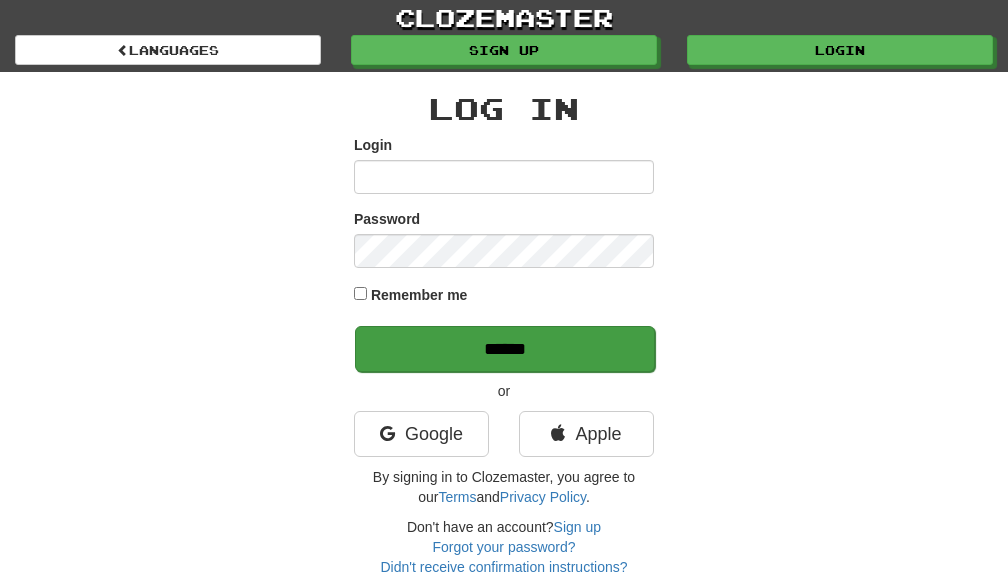 scroll, scrollTop: 0, scrollLeft: 0, axis: both 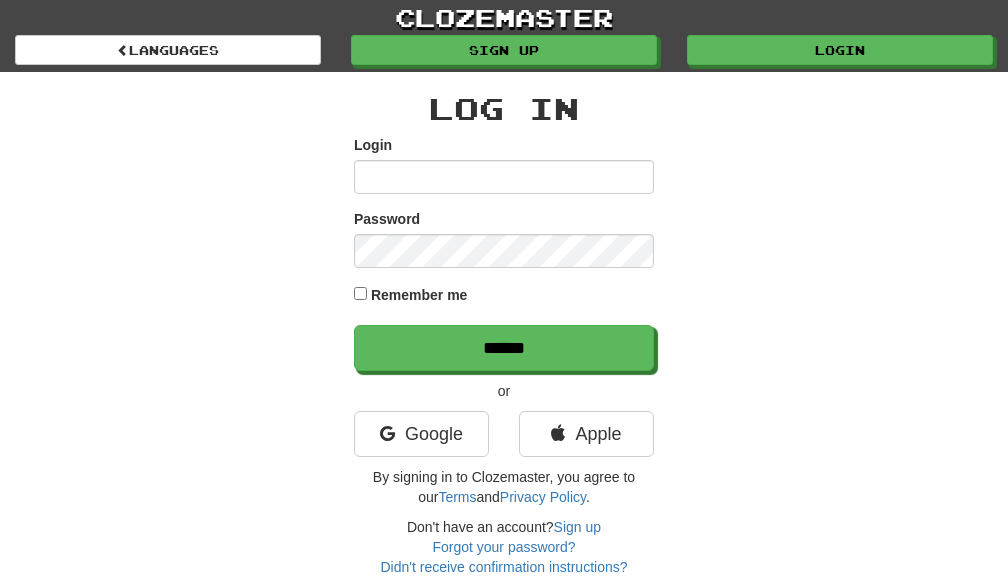 click on "Login" at bounding box center (504, 177) 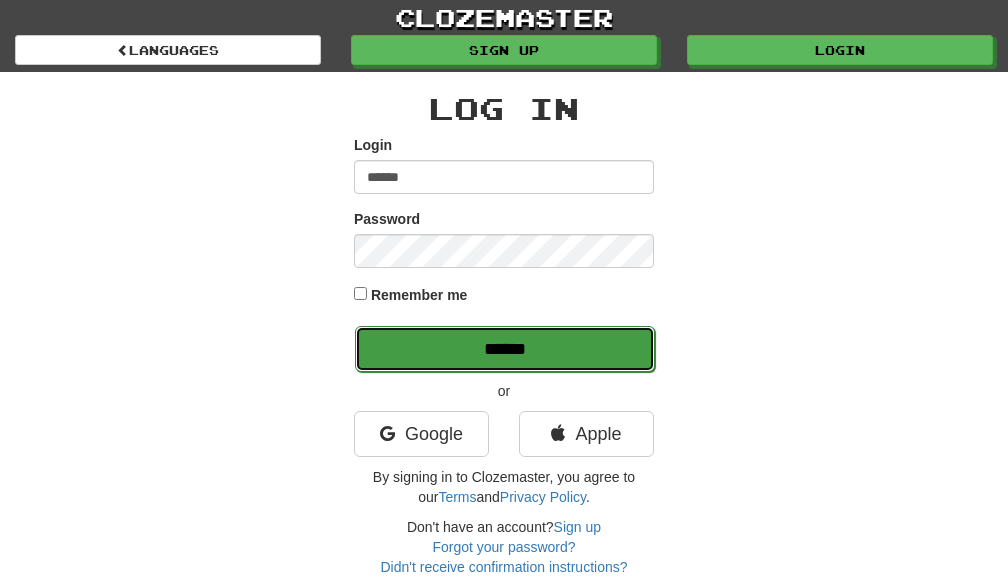 click on "******" at bounding box center [505, 349] 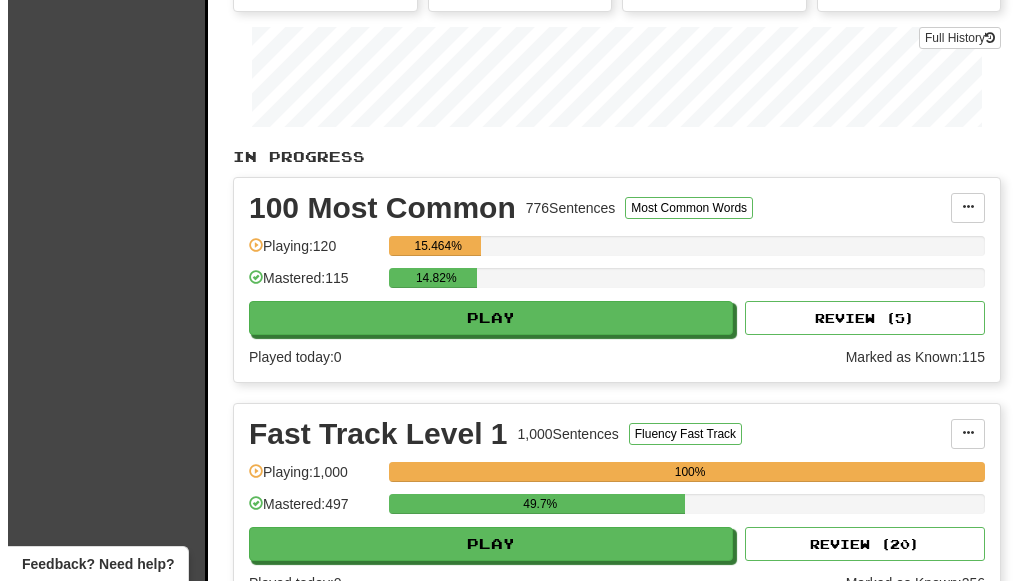 scroll, scrollTop: 213, scrollLeft: 0, axis: vertical 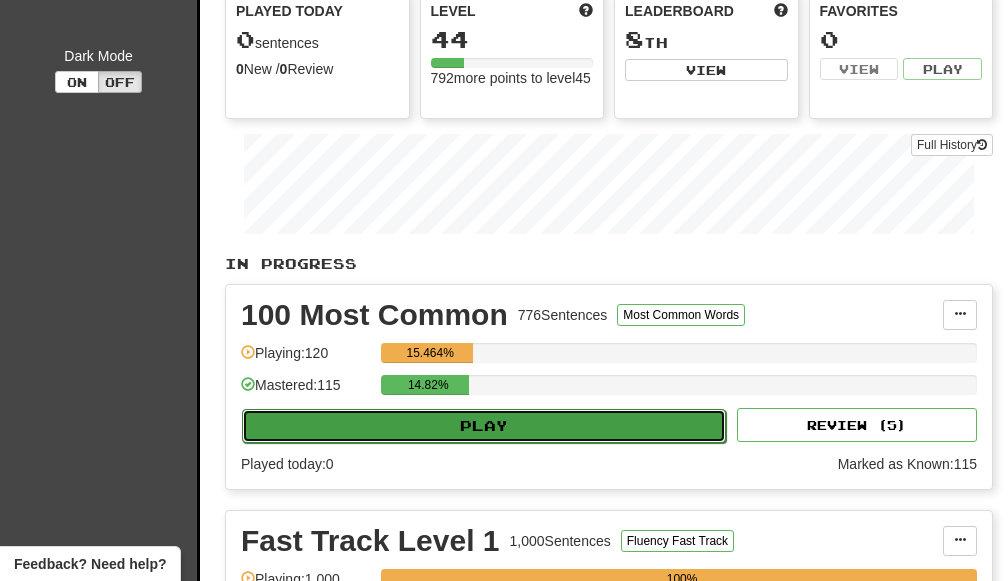 click on "Play" at bounding box center (484, 426) 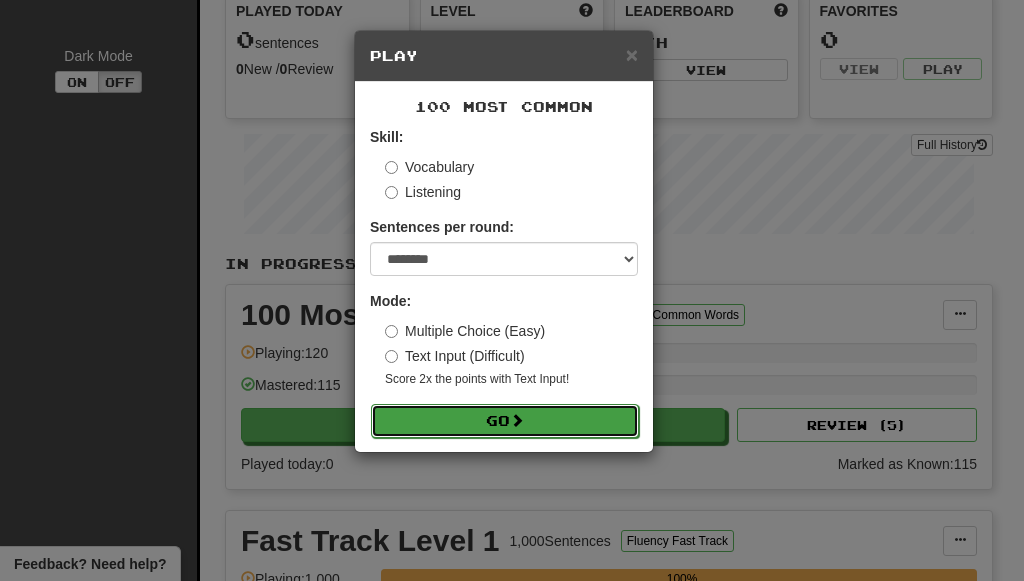 click on "Go" at bounding box center [505, 421] 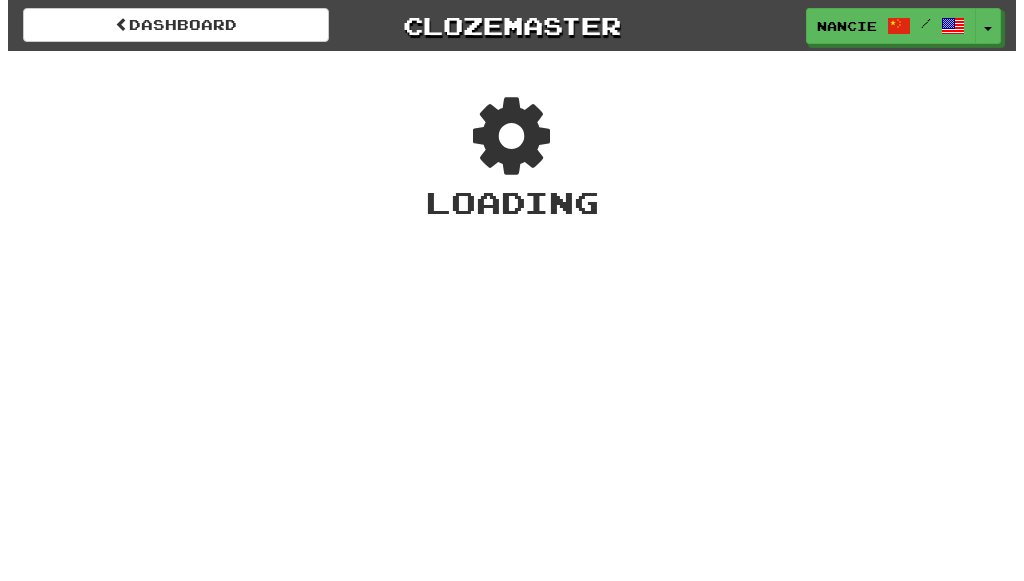 scroll, scrollTop: 0, scrollLeft: 0, axis: both 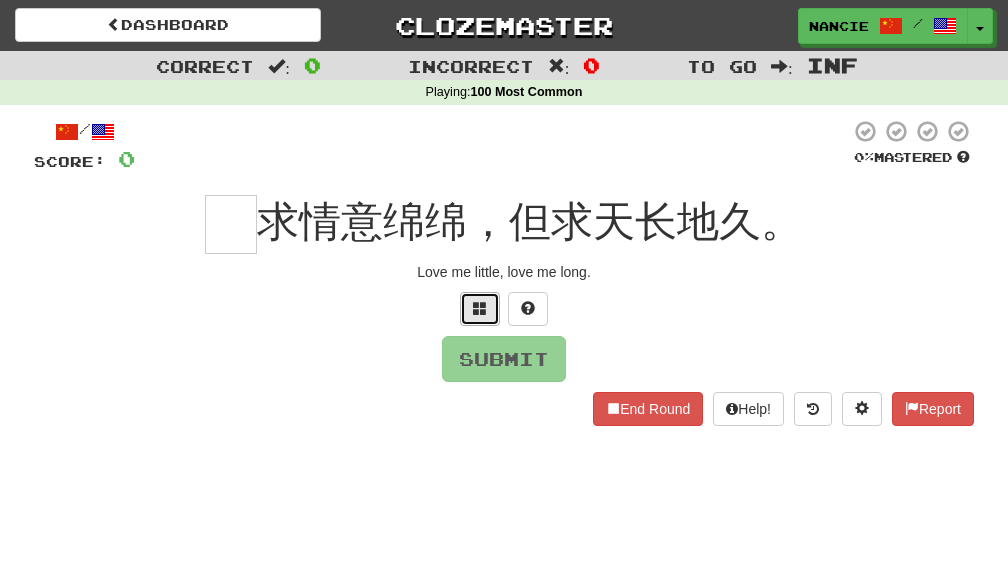 click at bounding box center (480, 309) 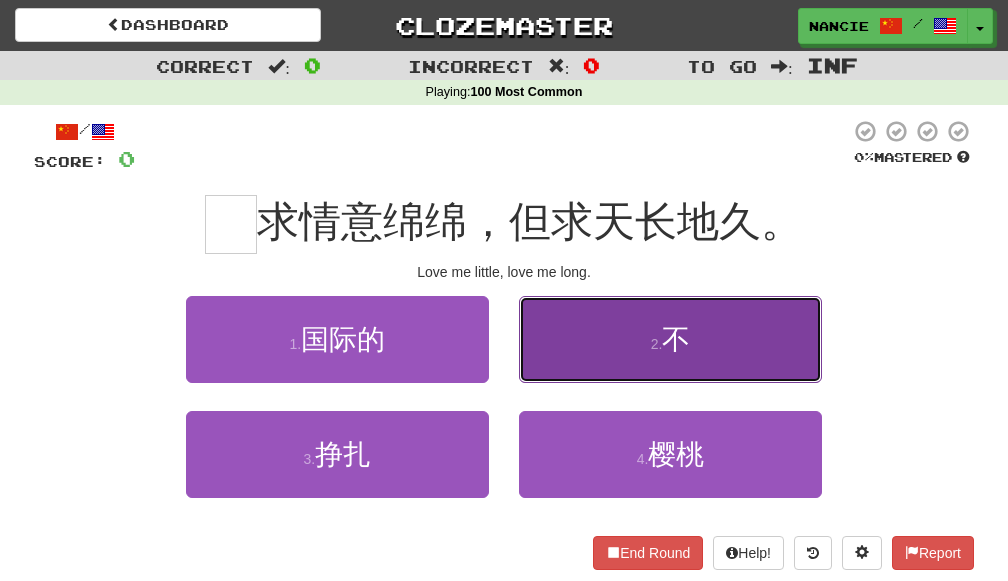 click on "2 .  不" at bounding box center [670, 339] 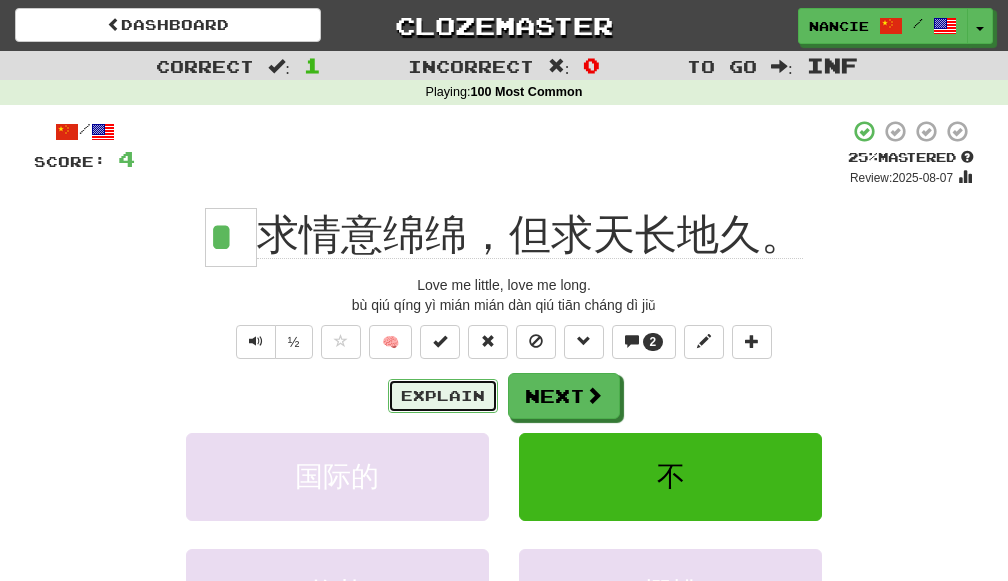 click on "Explain" at bounding box center (443, 396) 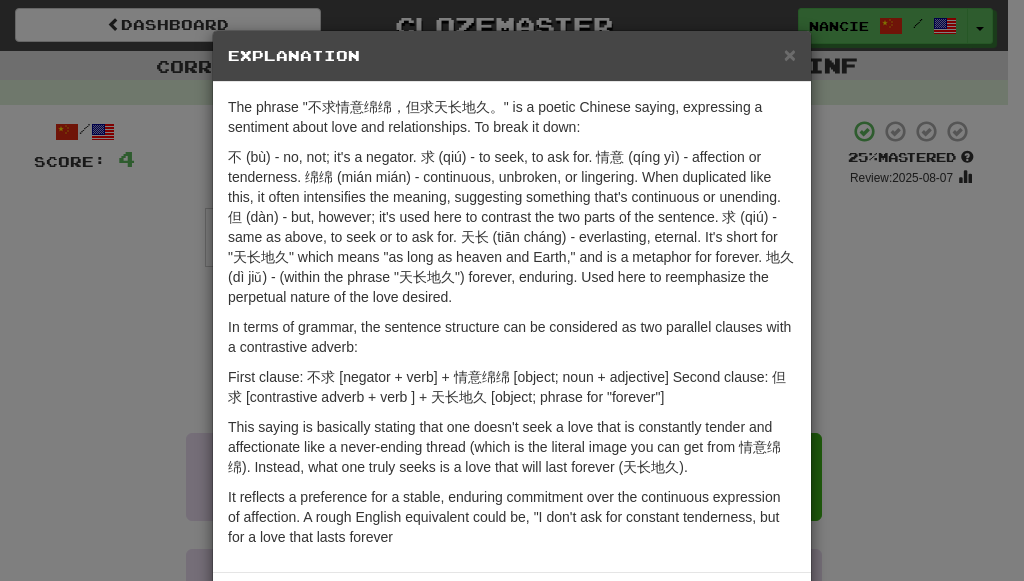 click on "Explanation" at bounding box center [512, 56] 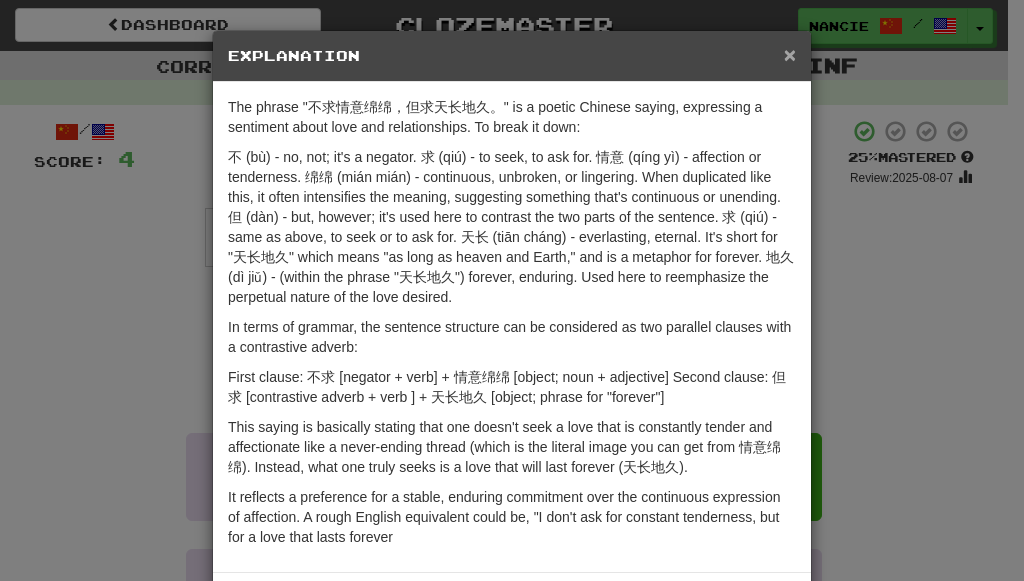 click on "×" at bounding box center (790, 54) 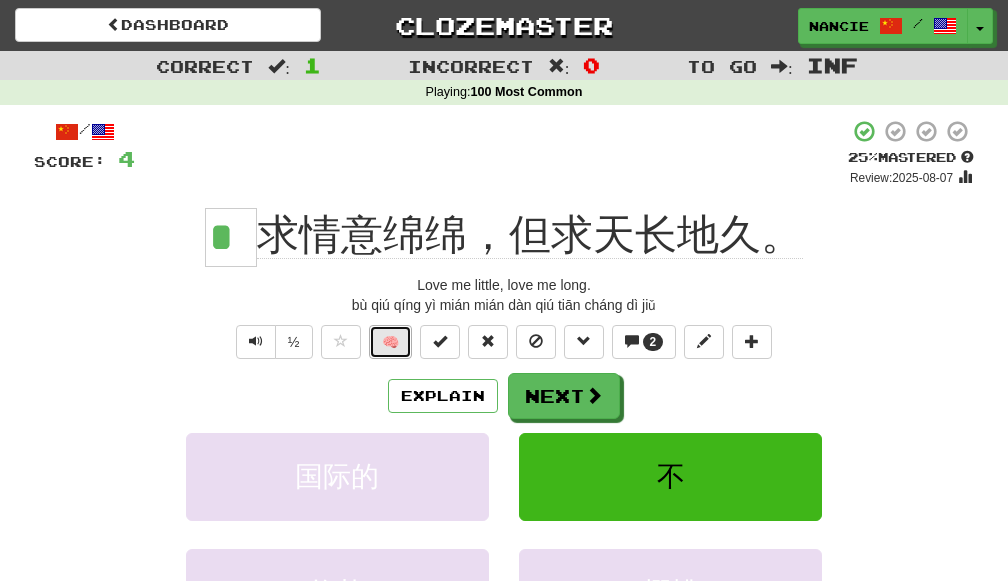 click on "🧠" at bounding box center (390, 342) 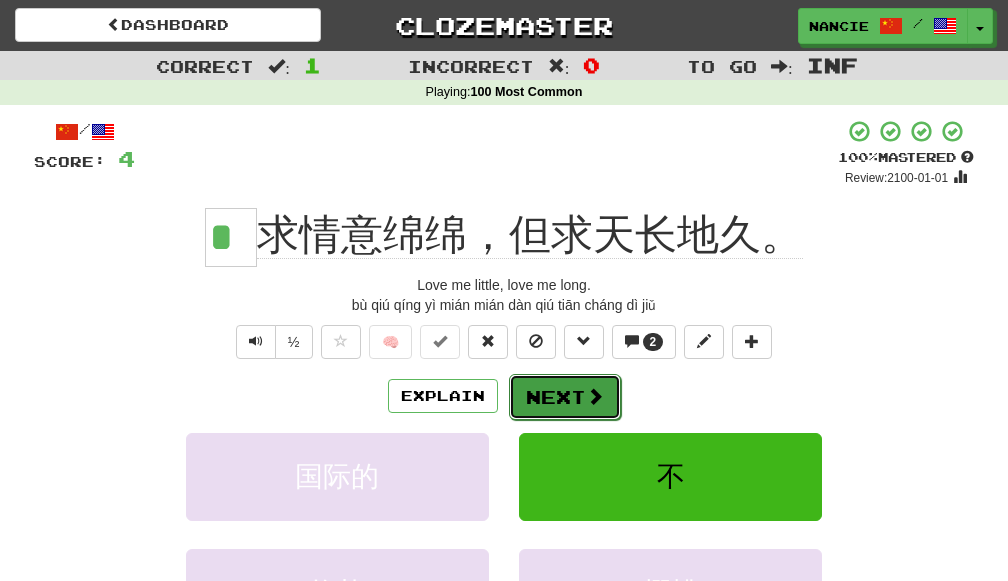 click on "Next" at bounding box center (565, 397) 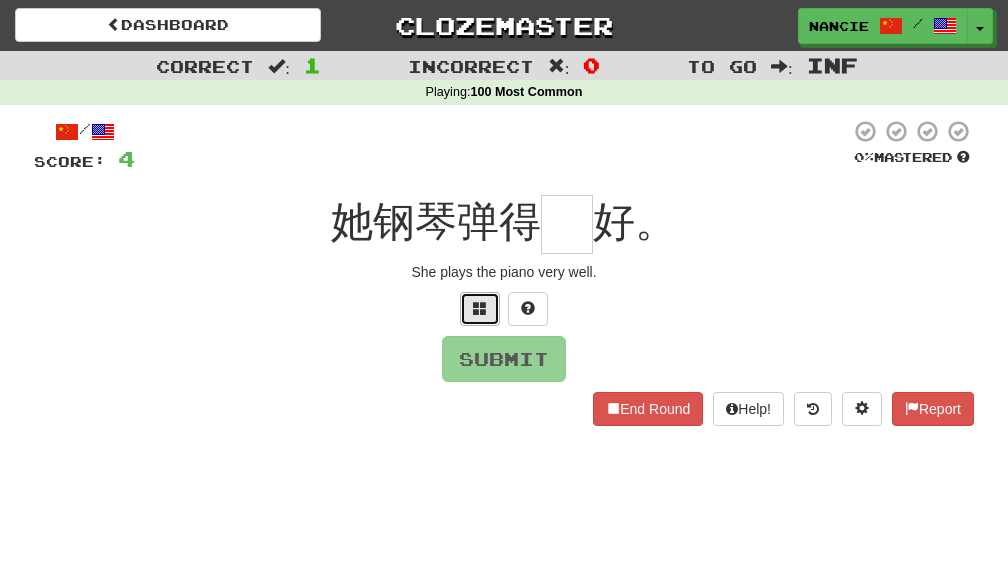 click at bounding box center (480, 309) 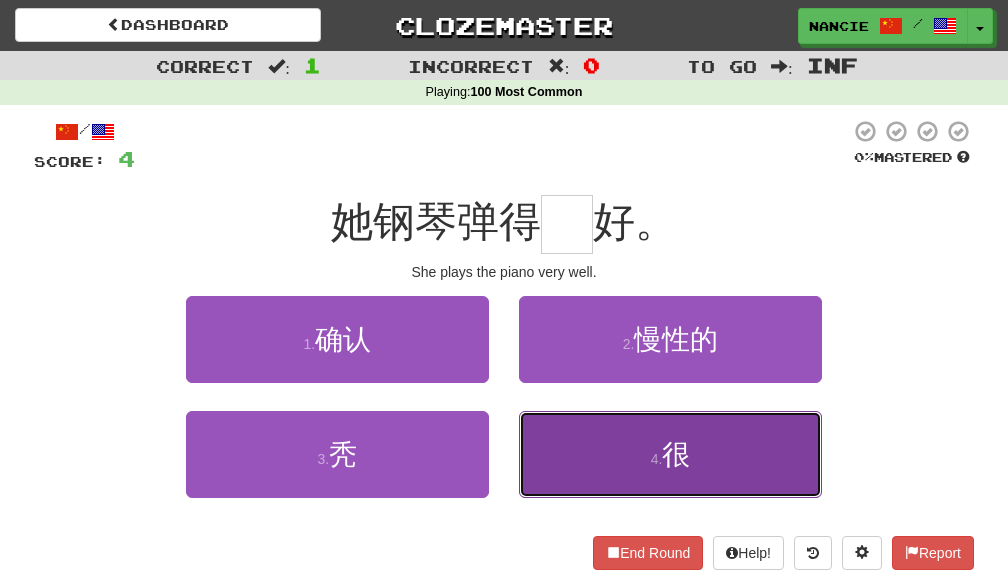 click on "4 .  很" at bounding box center (670, 454) 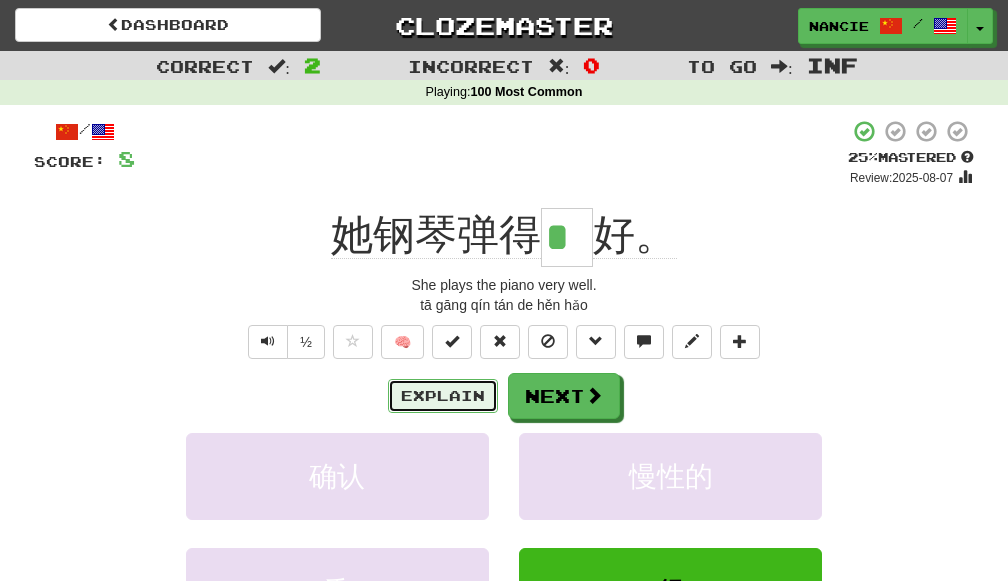 click on "Explain" at bounding box center (443, 396) 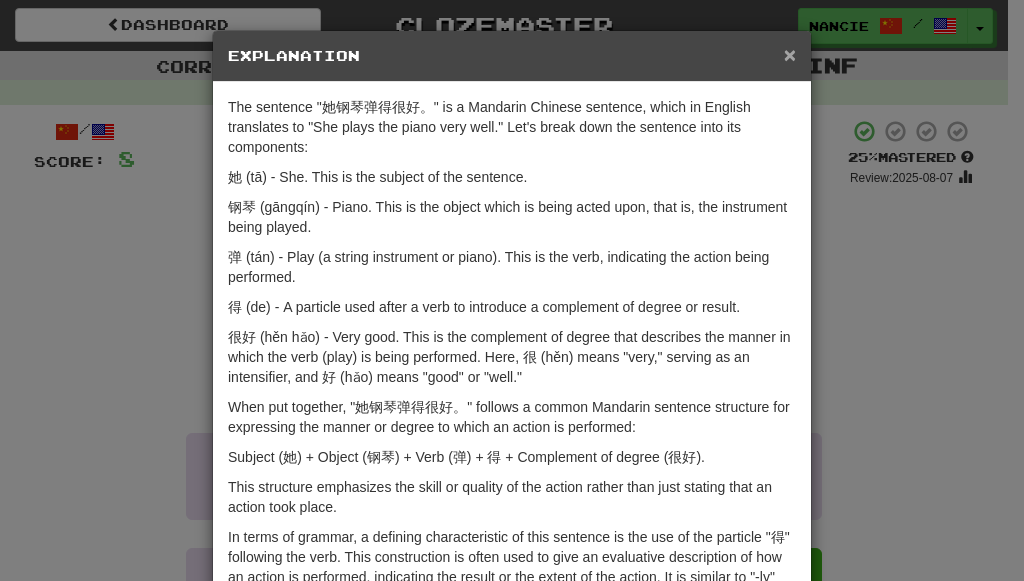 click on "×" at bounding box center (790, 54) 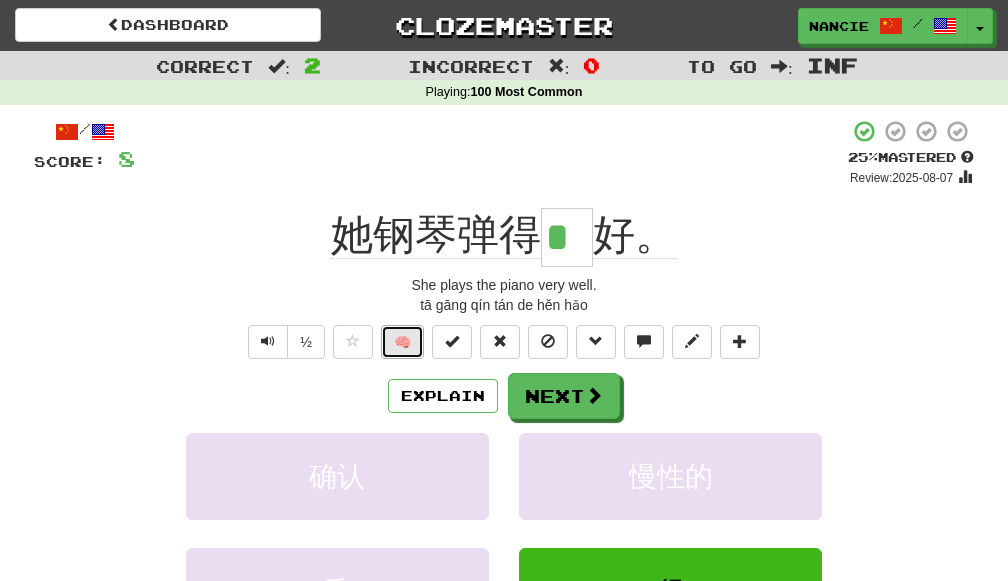 click on "🧠" at bounding box center [402, 342] 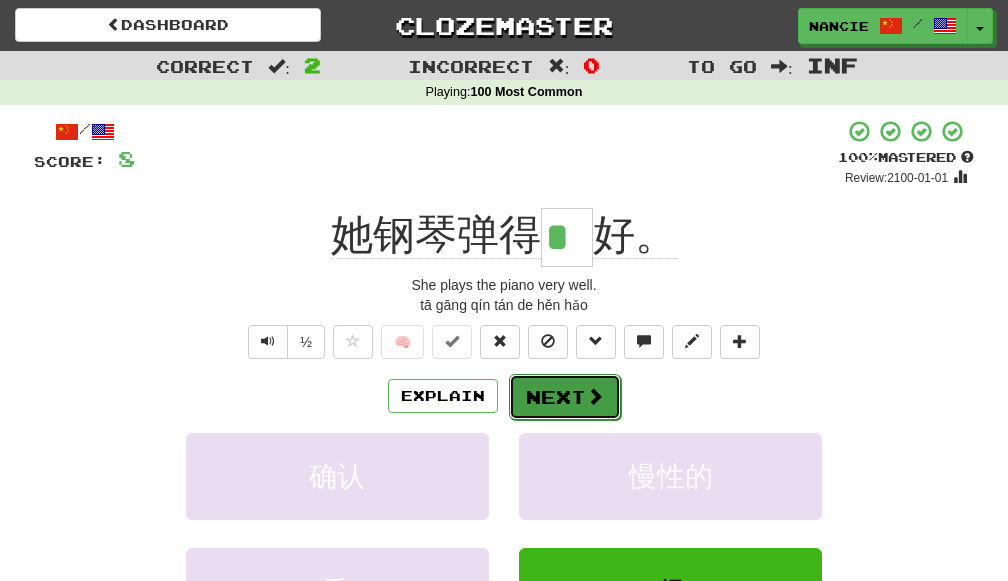 click on "Next" at bounding box center (565, 397) 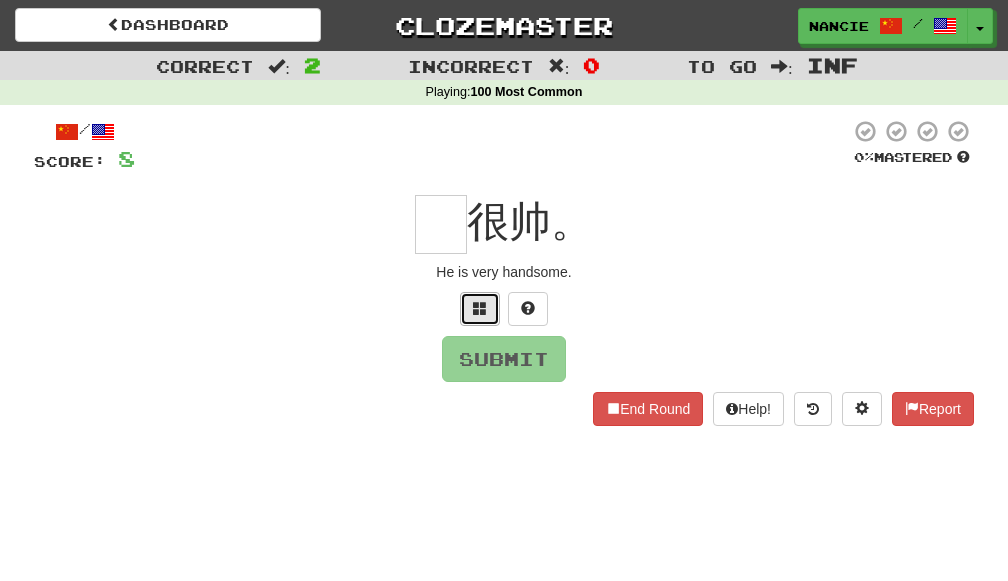 click at bounding box center (480, 308) 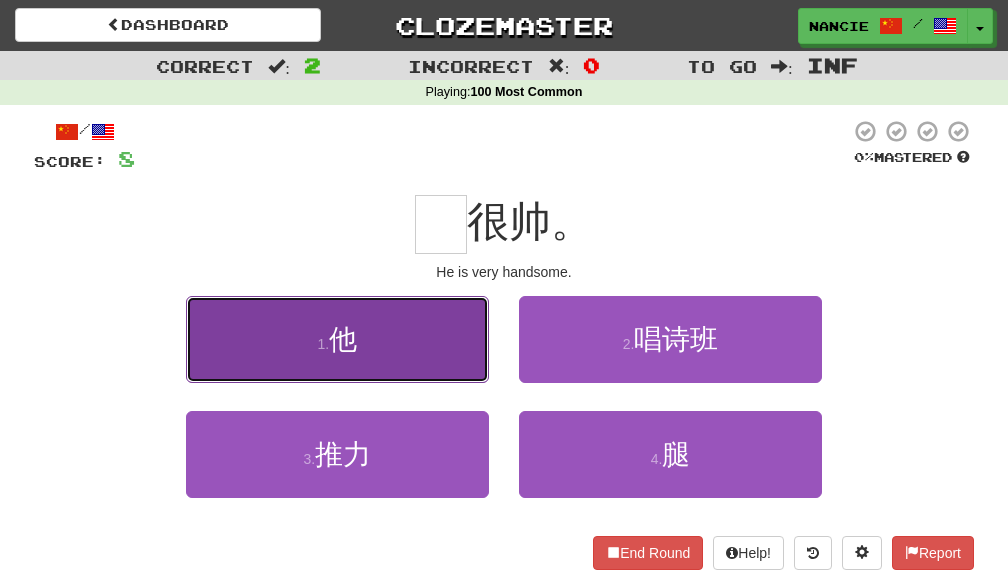 click on "1 .  他" at bounding box center [337, 339] 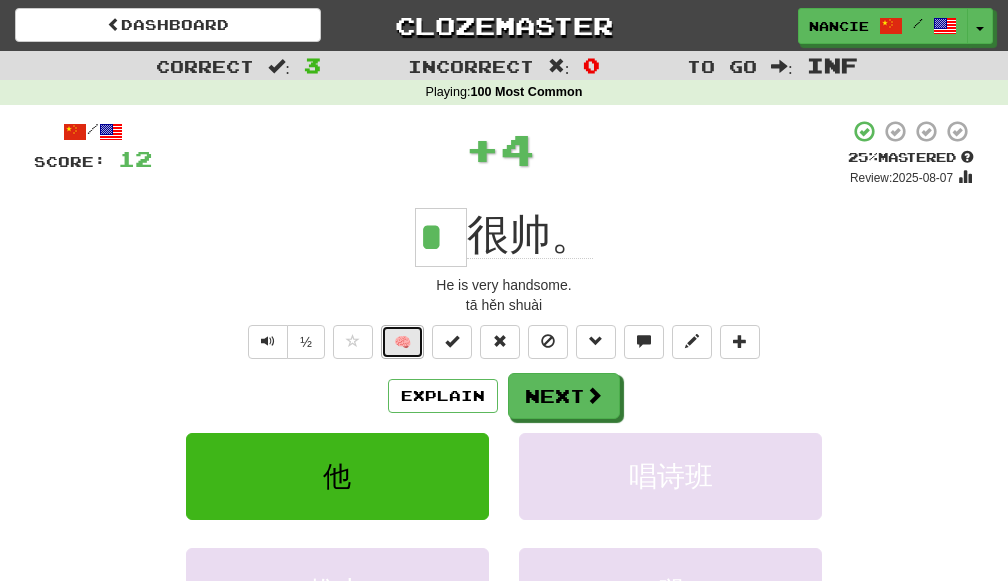 click on "🧠" at bounding box center [402, 342] 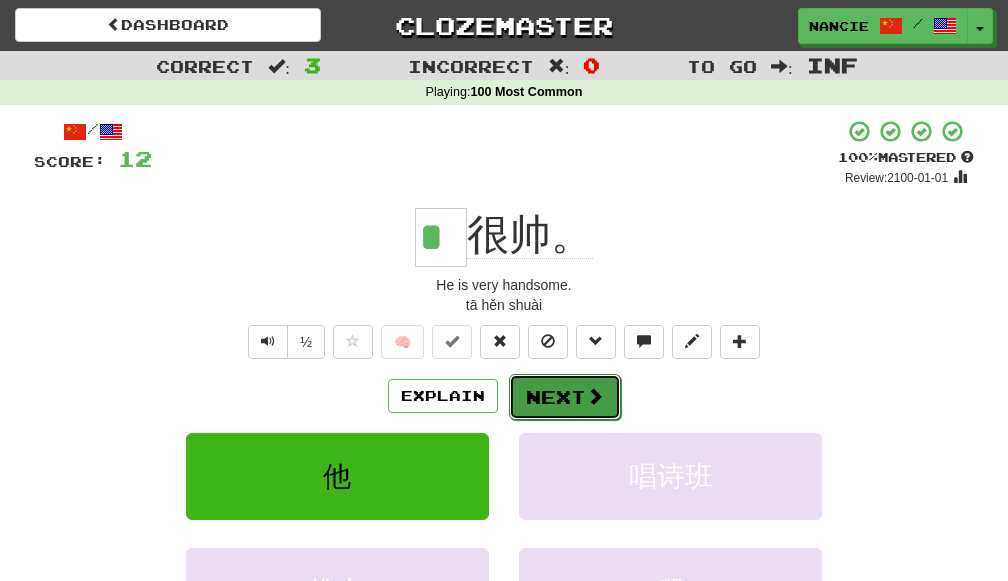 click on "Next" at bounding box center [565, 397] 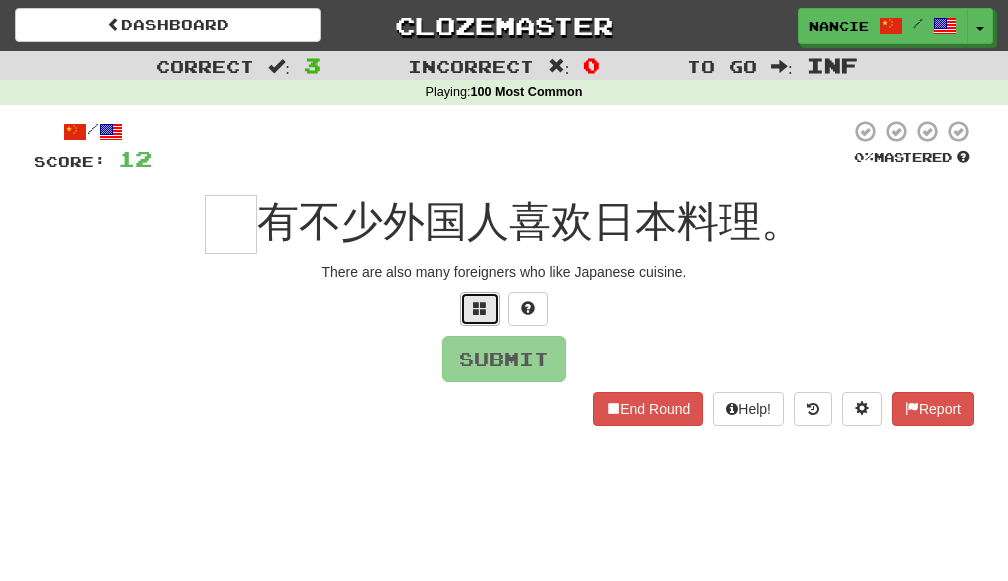 click at bounding box center [480, 309] 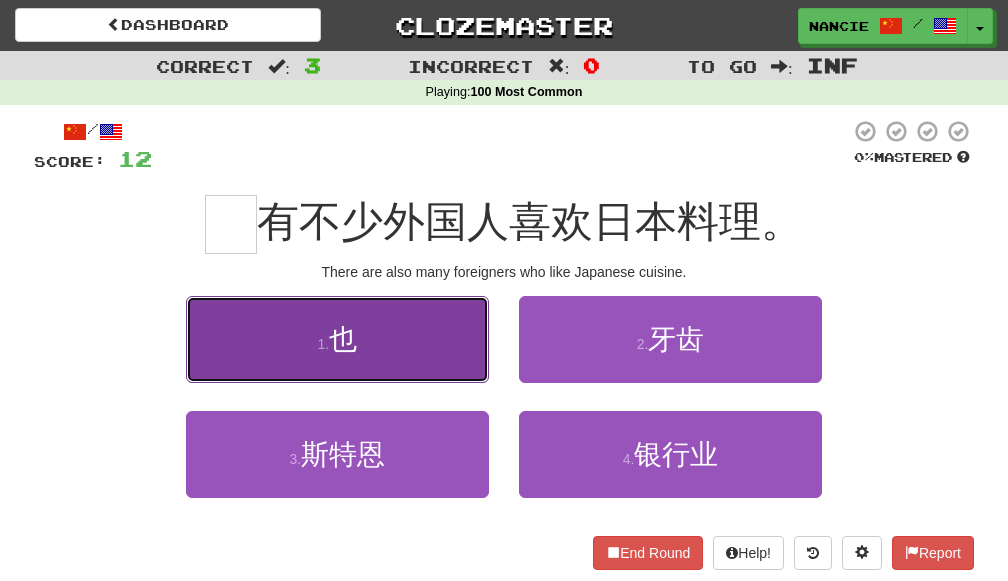 click on "1 .  也" at bounding box center (337, 339) 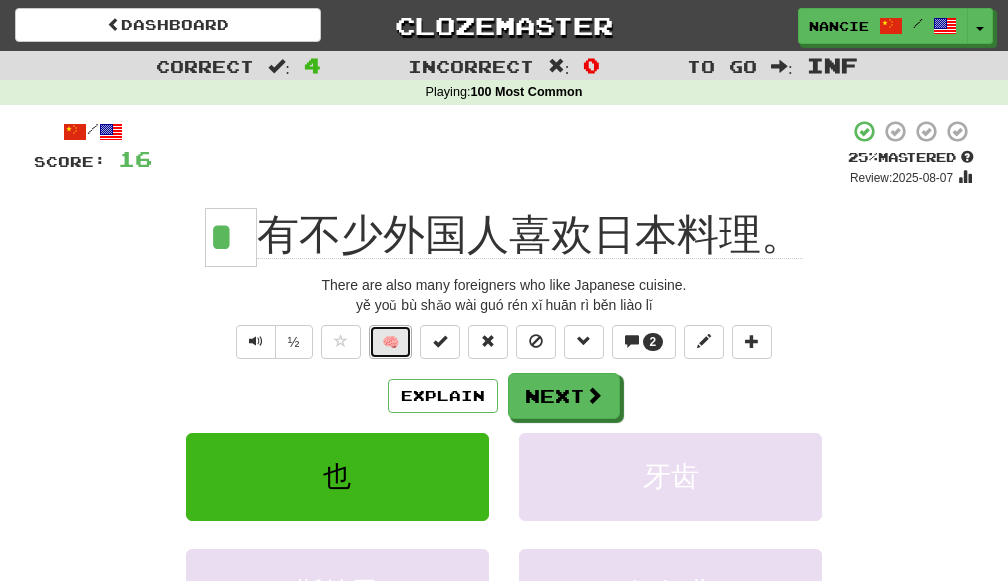 click on "🧠" at bounding box center [390, 342] 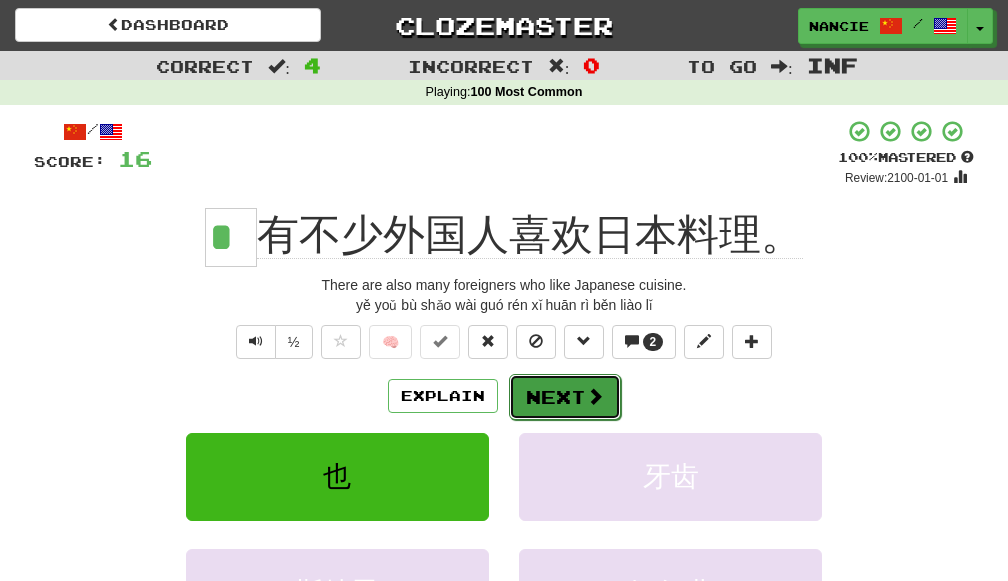 click on "Next" at bounding box center [565, 397] 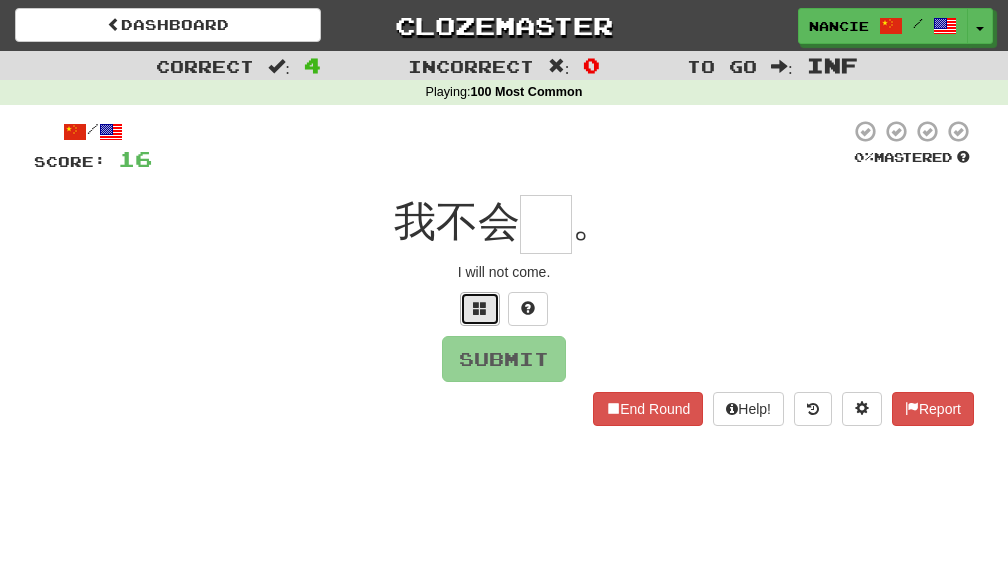 click at bounding box center (480, 309) 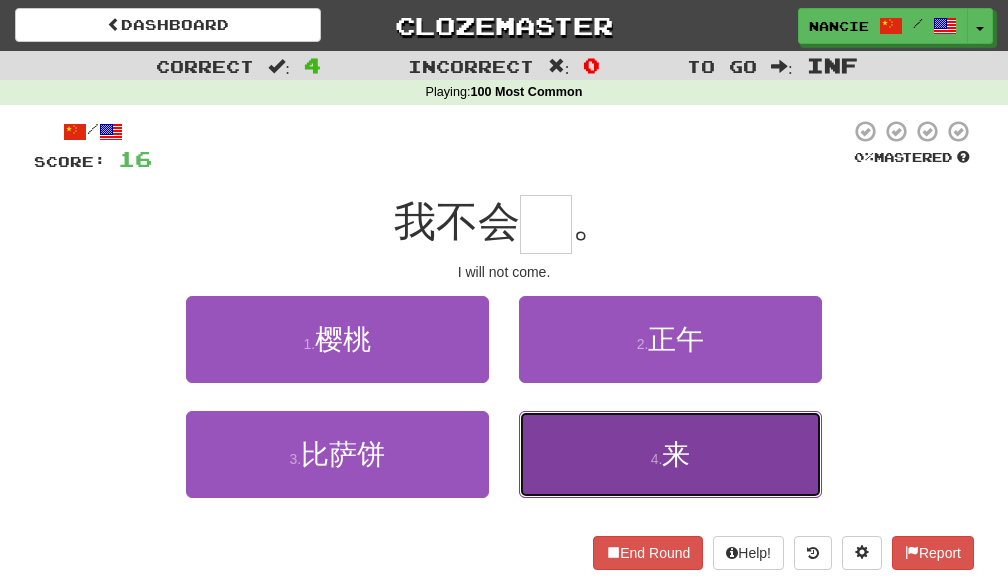 click on "4 .  来" at bounding box center (670, 454) 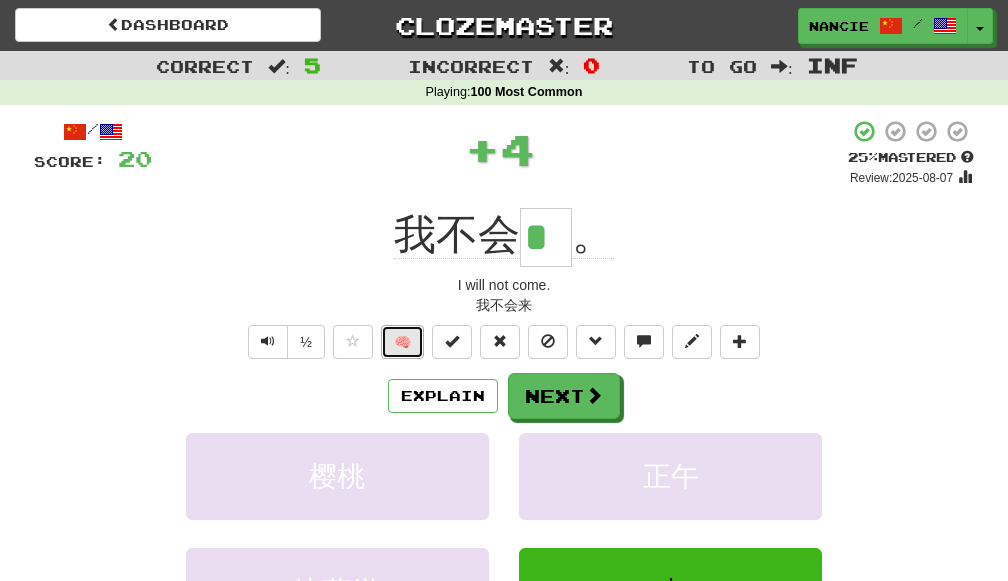 click on "🧠" at bounding box center [402, 342] 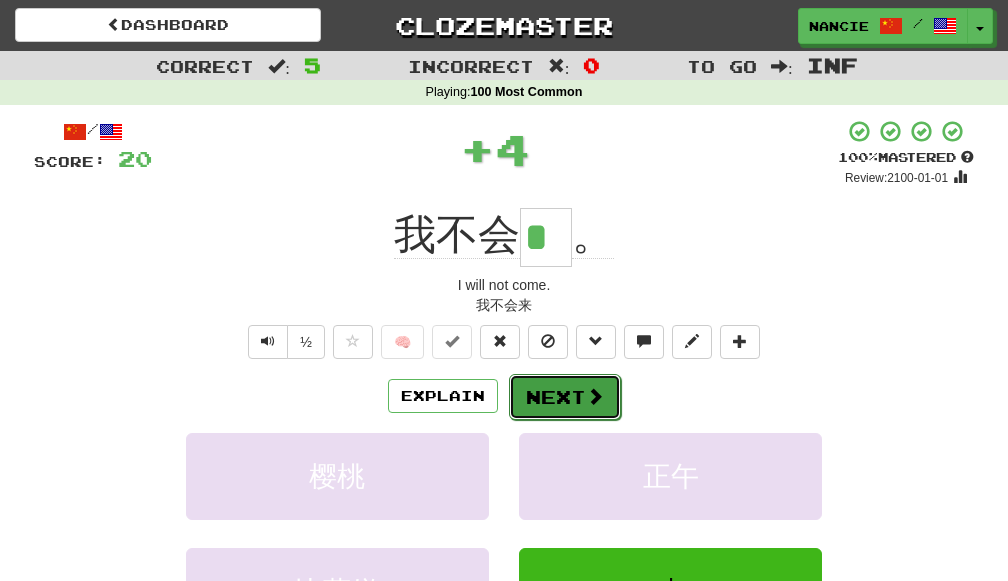 click on "Next" at bounding box center [565, 397] 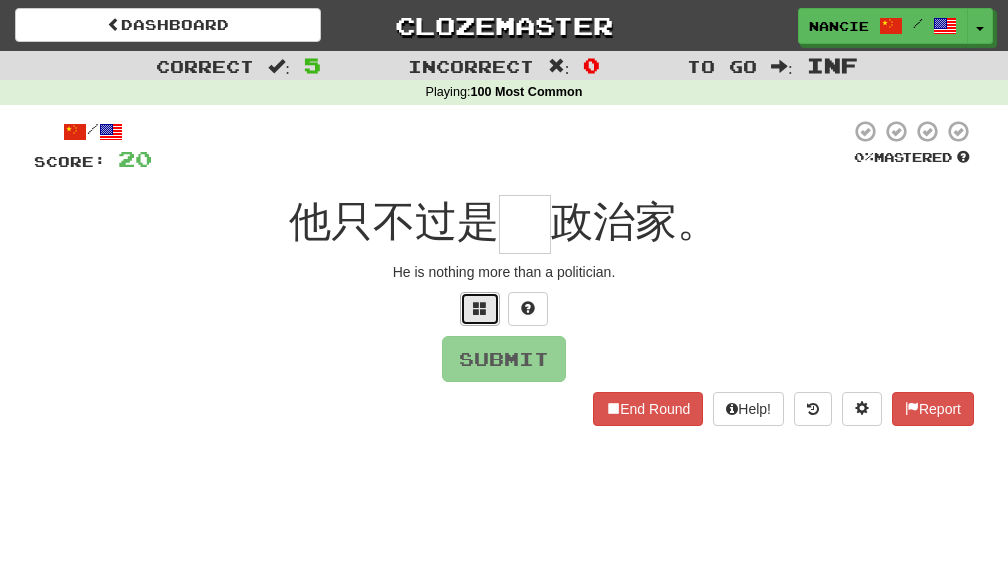 click at bounding box center [480, 309] 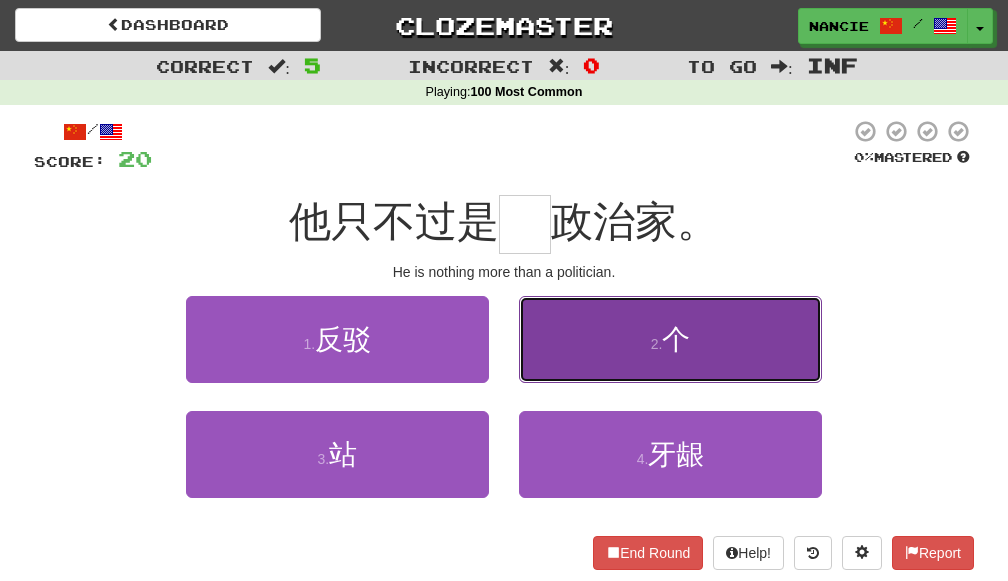 click on "2 .  个" at bounding box center [670, 339] 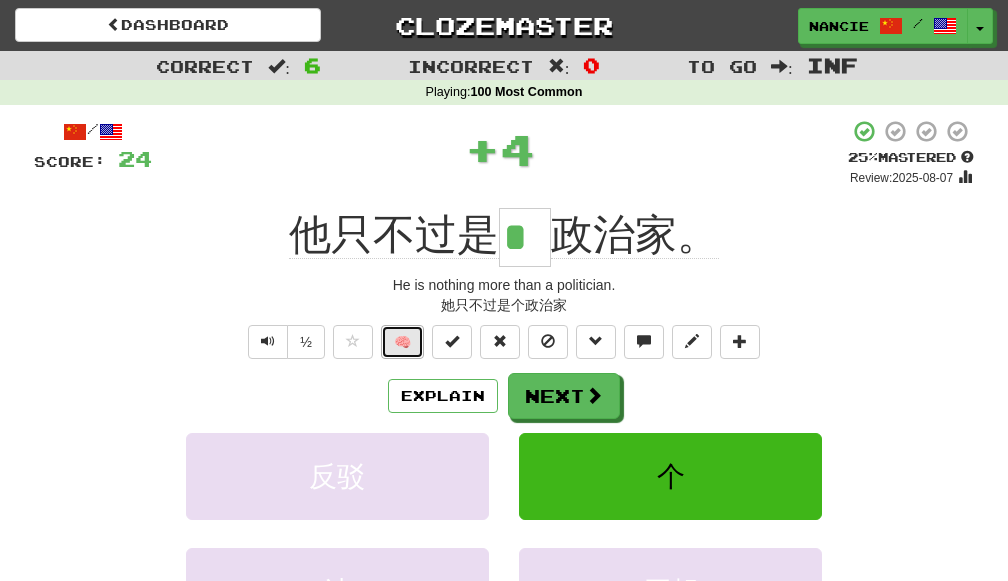 click on "🧠" at bounding box center (402, 342) 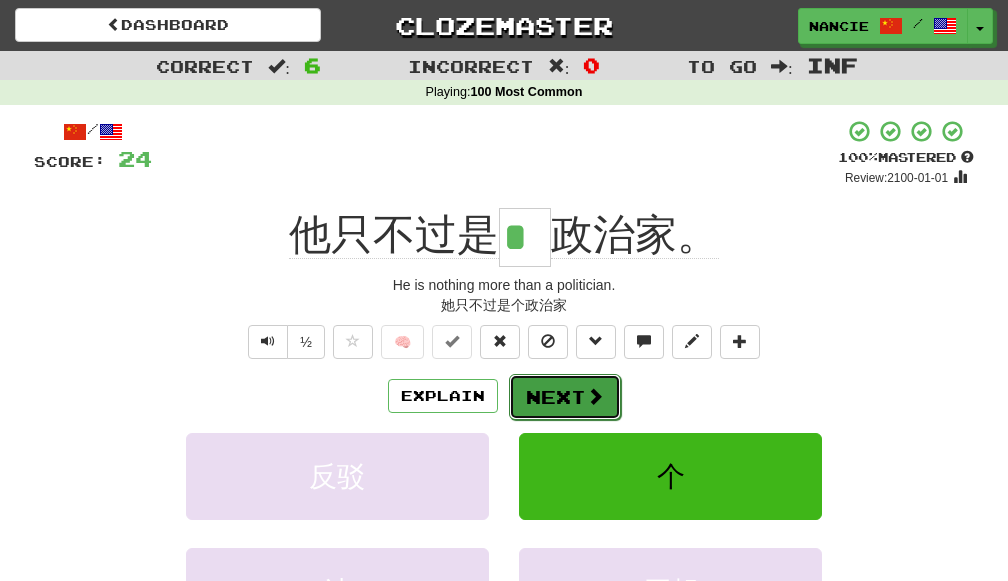 click on "Next" at bounding box center (565, 397) 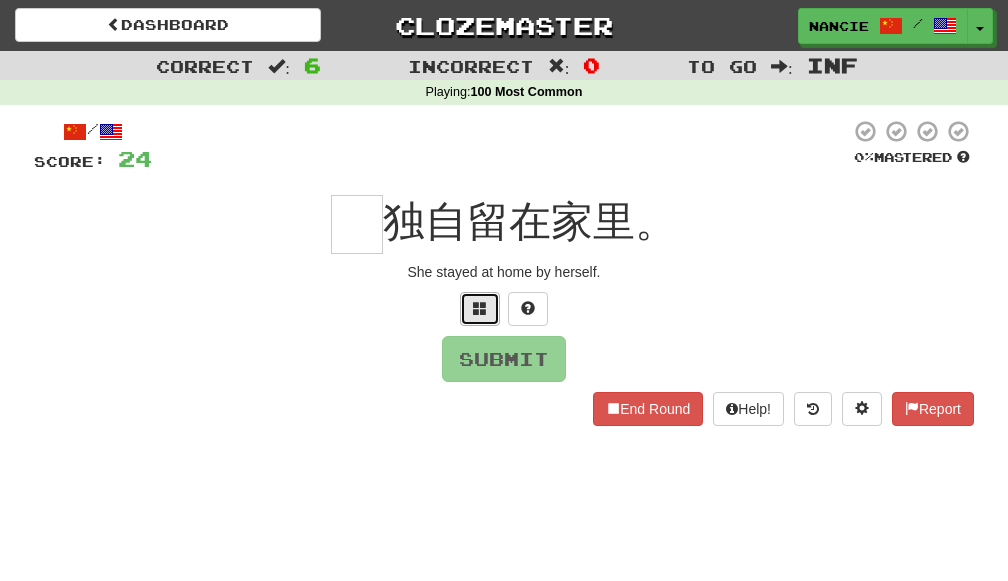 click at bounding box center [480, 309] 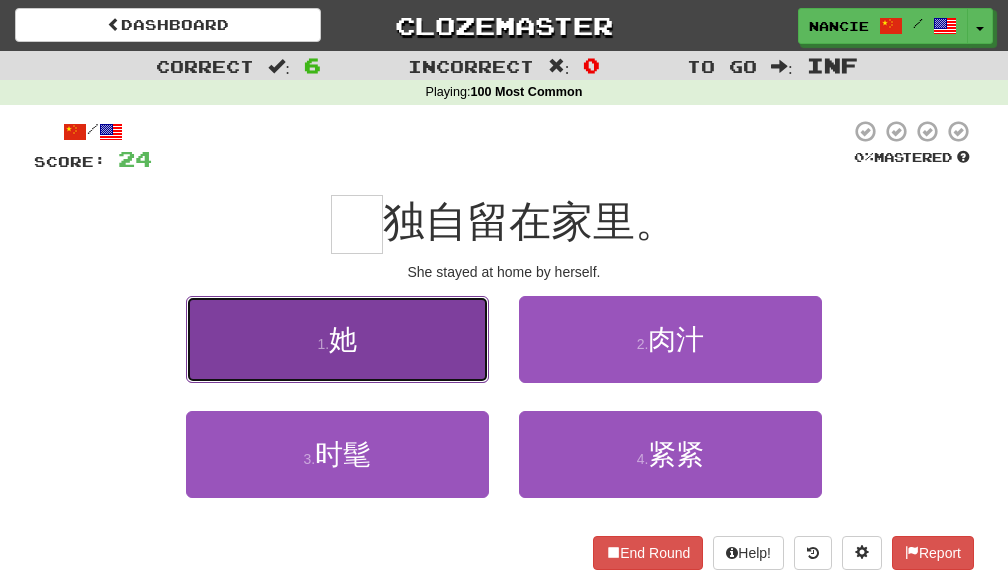 click on "1 .  她" at bounding box center [337, 339] 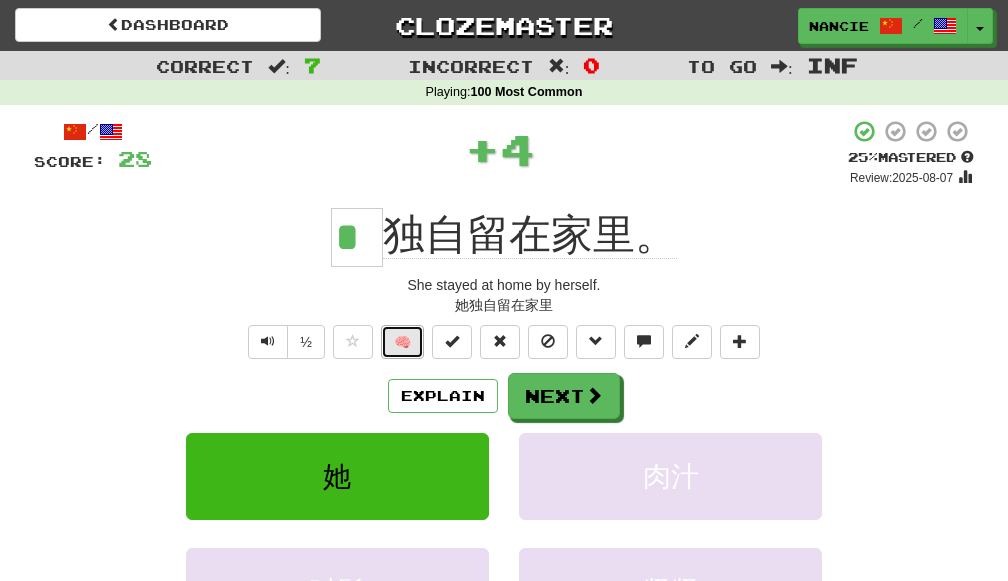 click on "🧠" at bounding box center (402, 342) 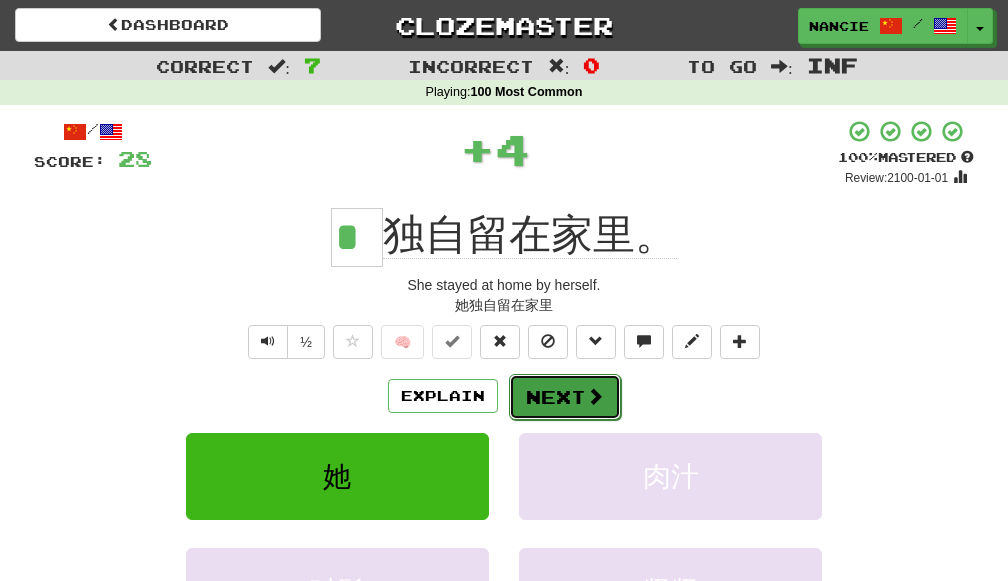 click on "Next" at bounding box center [565, 397] 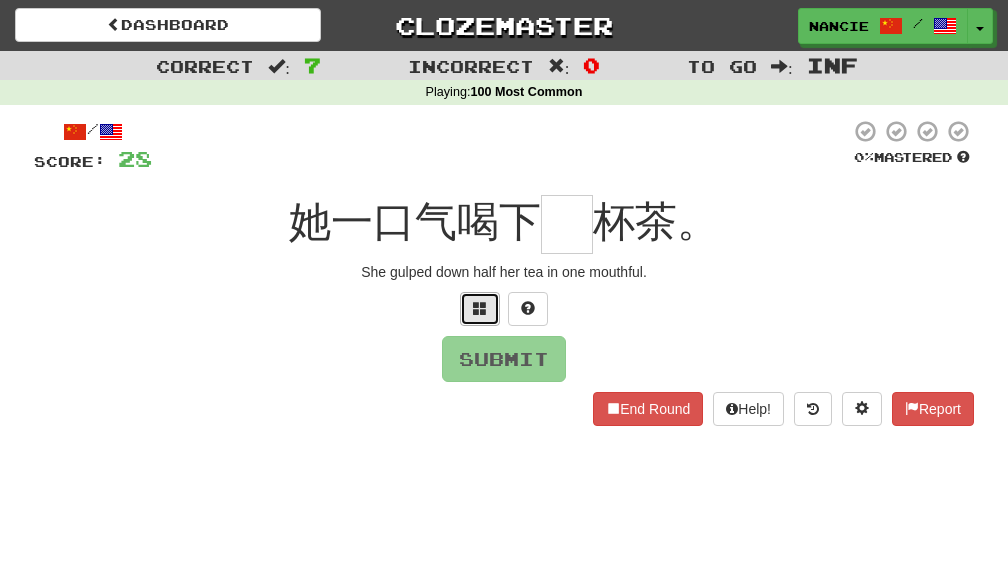 click at bounding box center [480, 309] 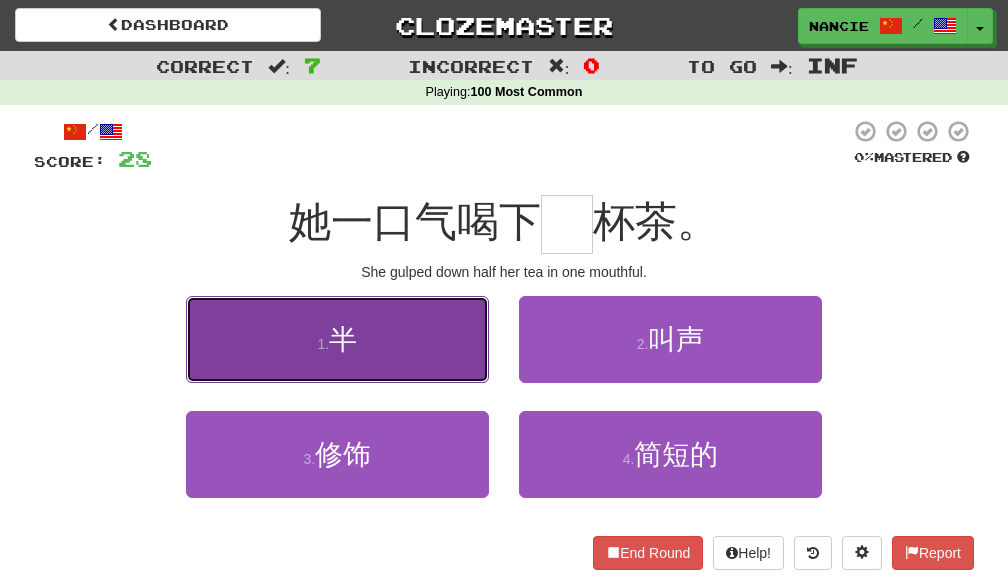 click on "1 .  半" at bounding box center (337, 339) 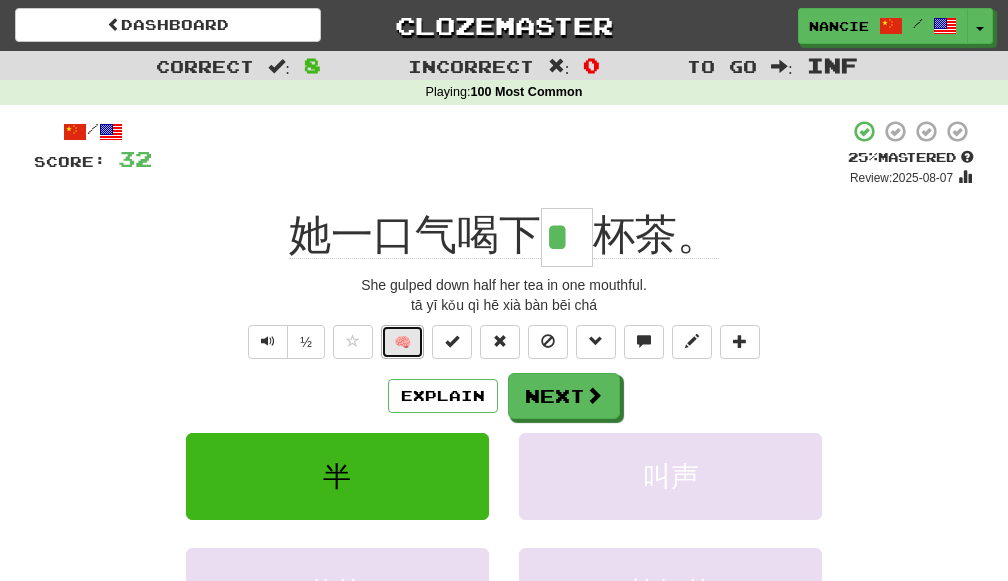 click on "🧠" at bounding box center [402, 342] 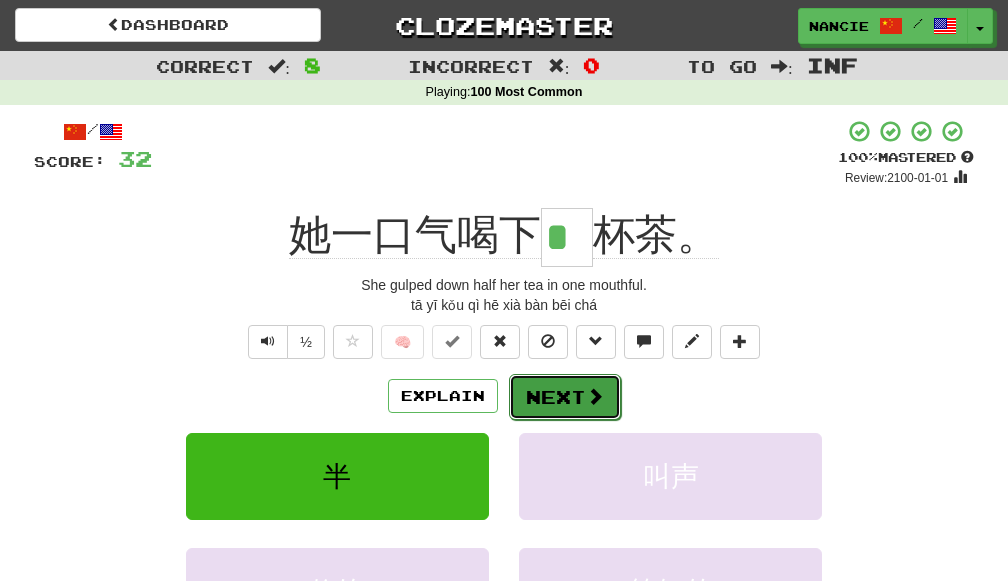 click at bounding box center [595, 396] 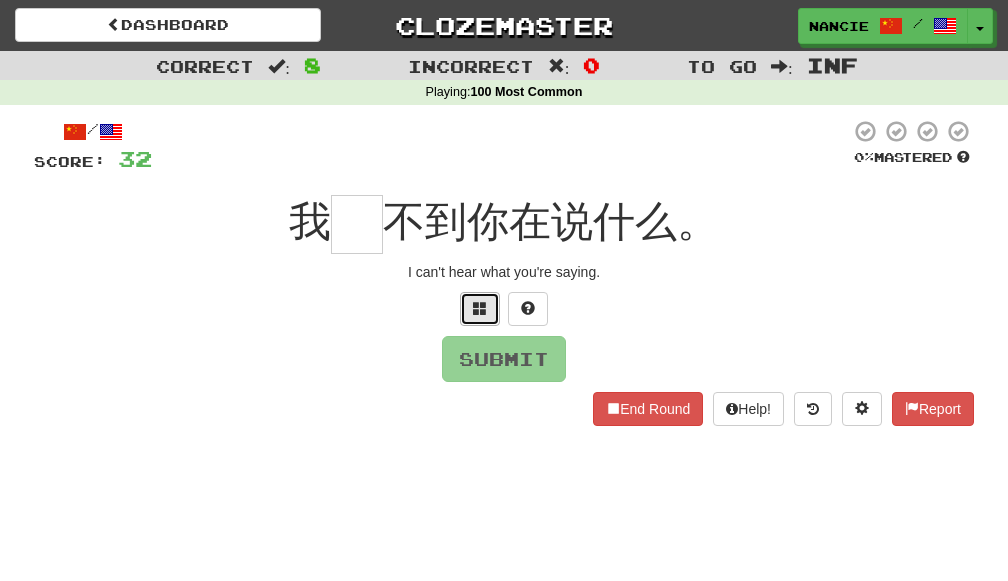 click at bounding box center (480, 308) 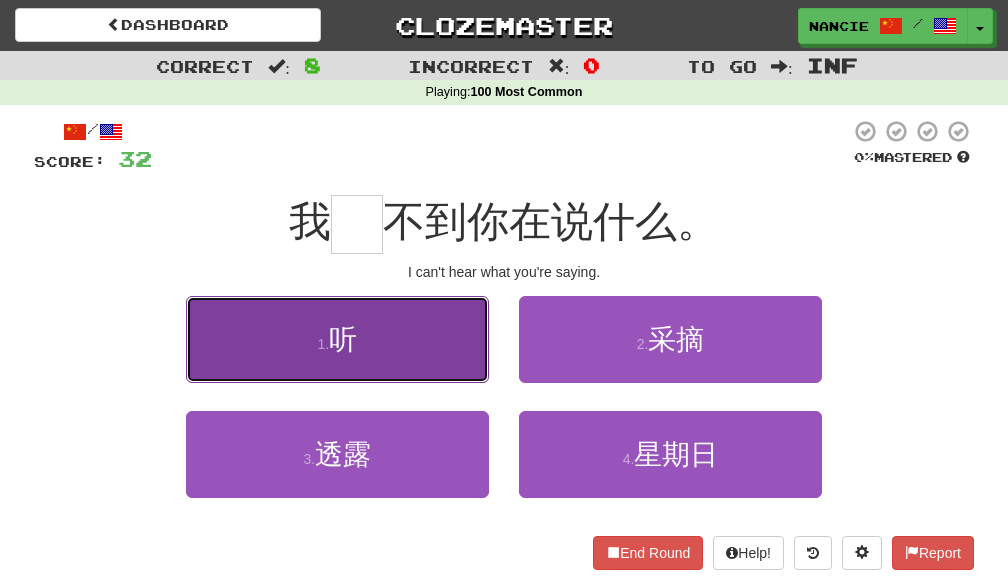 click on "1 .  听" at bounding box center (337, 339) 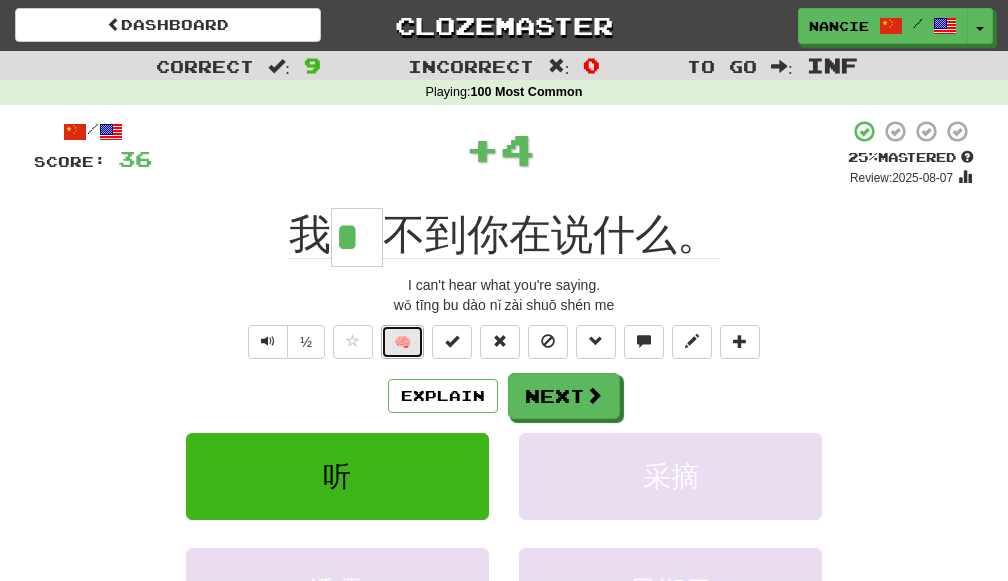 click on "🧠" at bounding box center [402, 342] 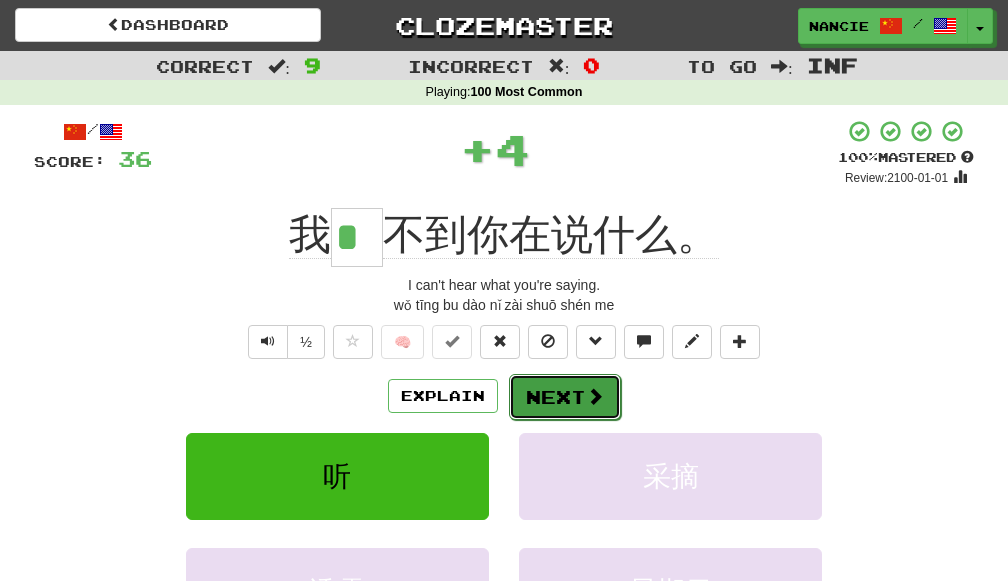click on "Next" at bounding box center (565, 397) 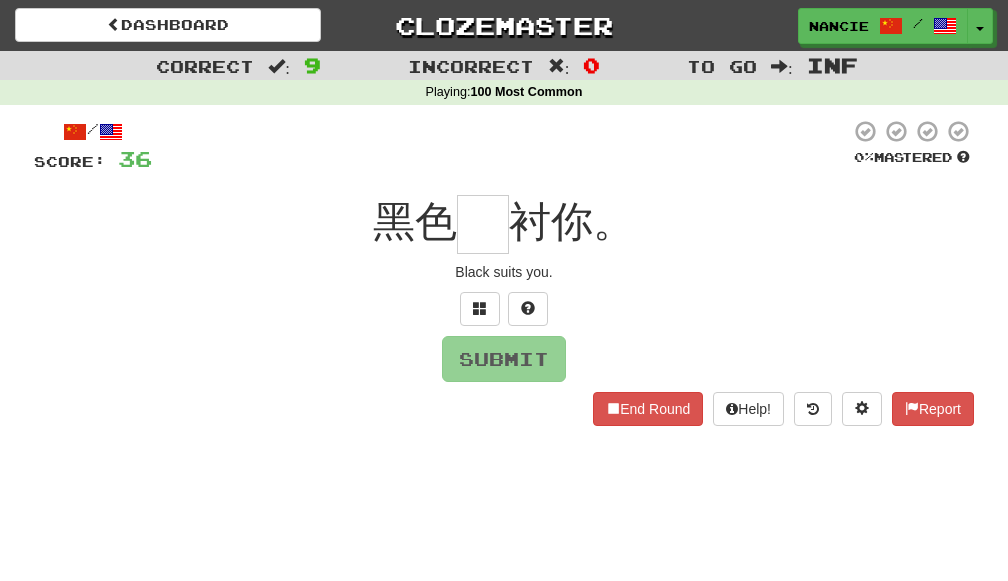 click on "/  Score:   36 0 %  Mastered 黑色 衬你。 Black suits you. Submit  End Round  Help!  Report" at bounding box center [504, 272] 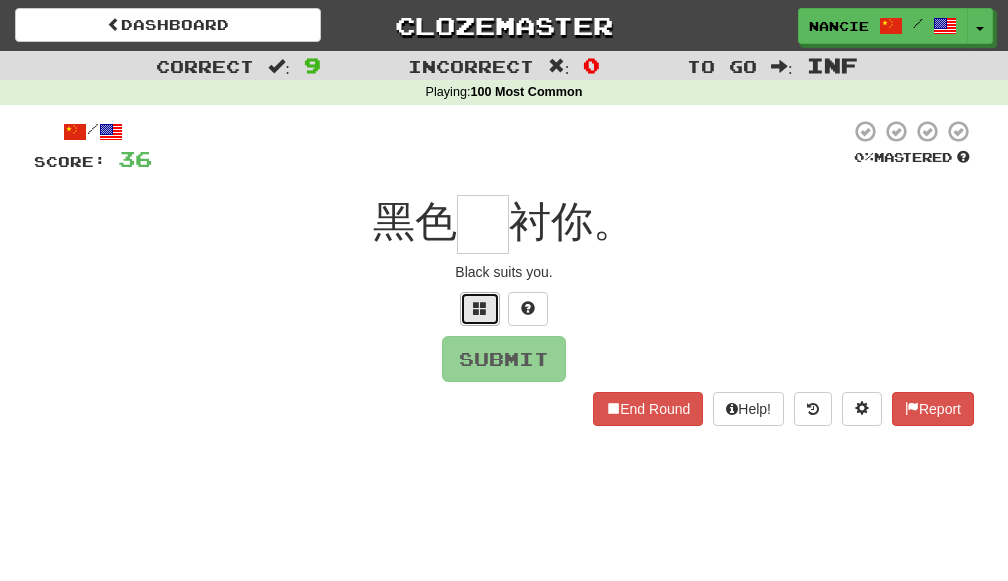 click at bounding box center [480, 309] 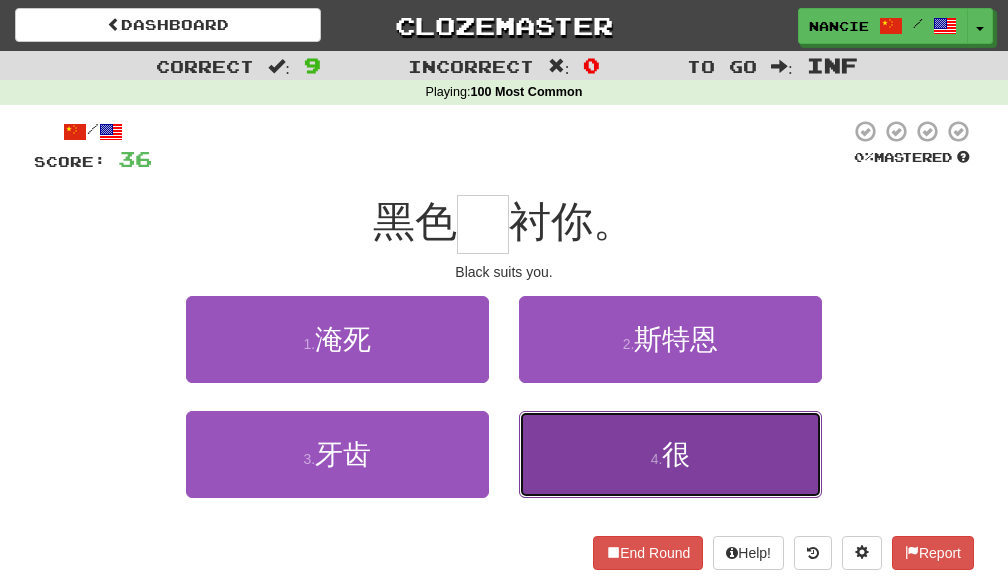 click on "4 .  很" at bounding box center (670, 454) 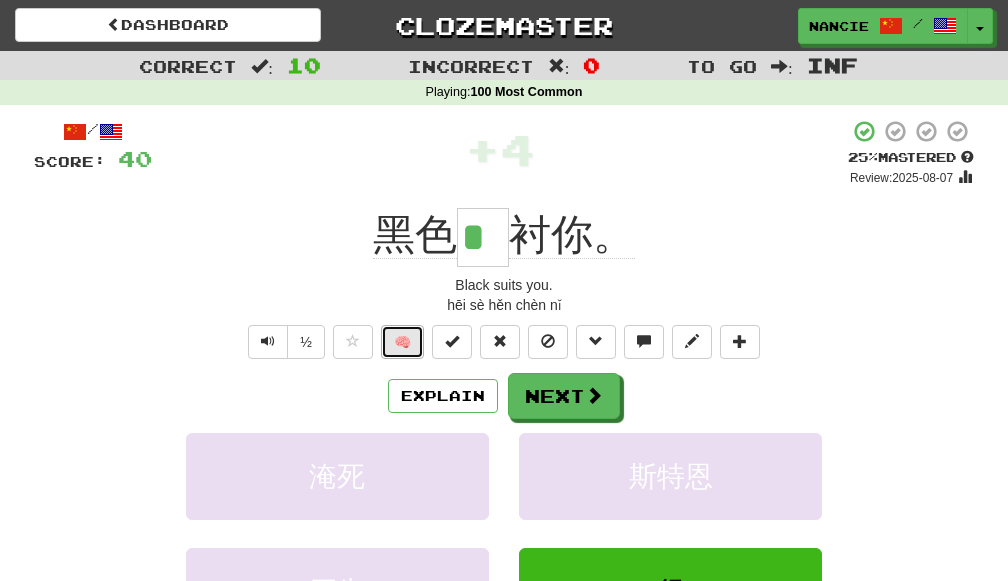 click on "🧠" at bounding box center [402, 342] 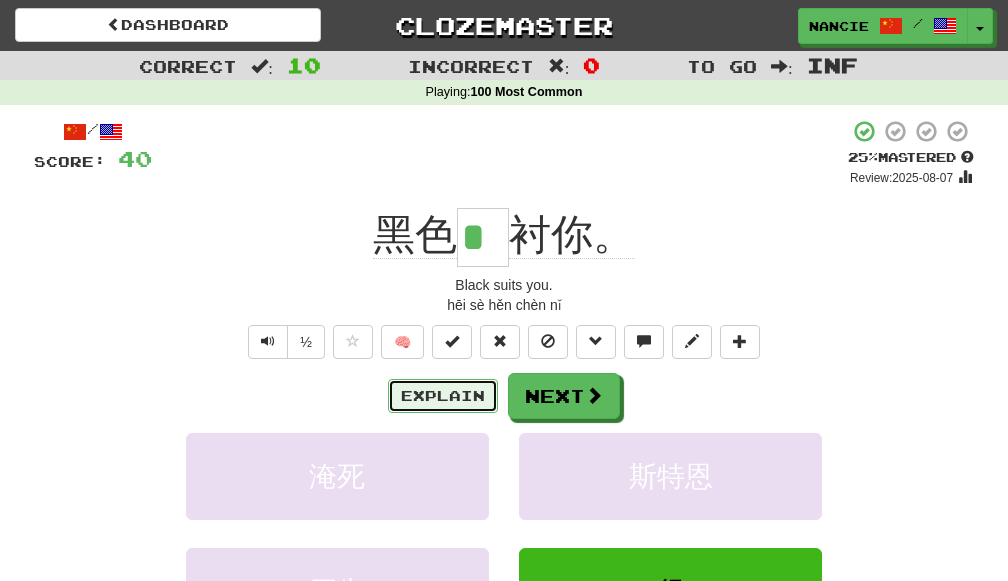 click on "Explain" at bounding box center (443, 396) 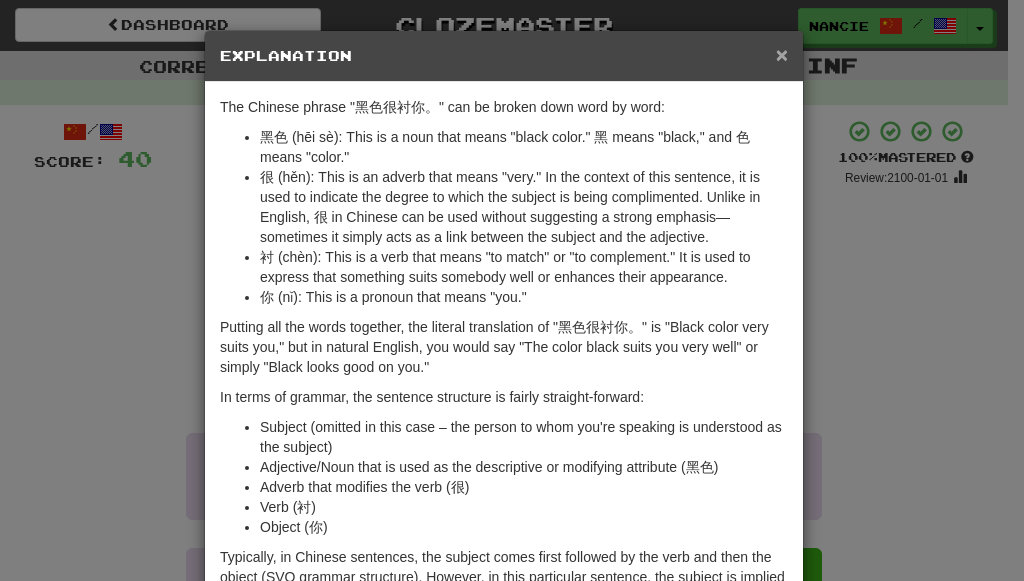 click on "×" at bounding box center (782, 54) 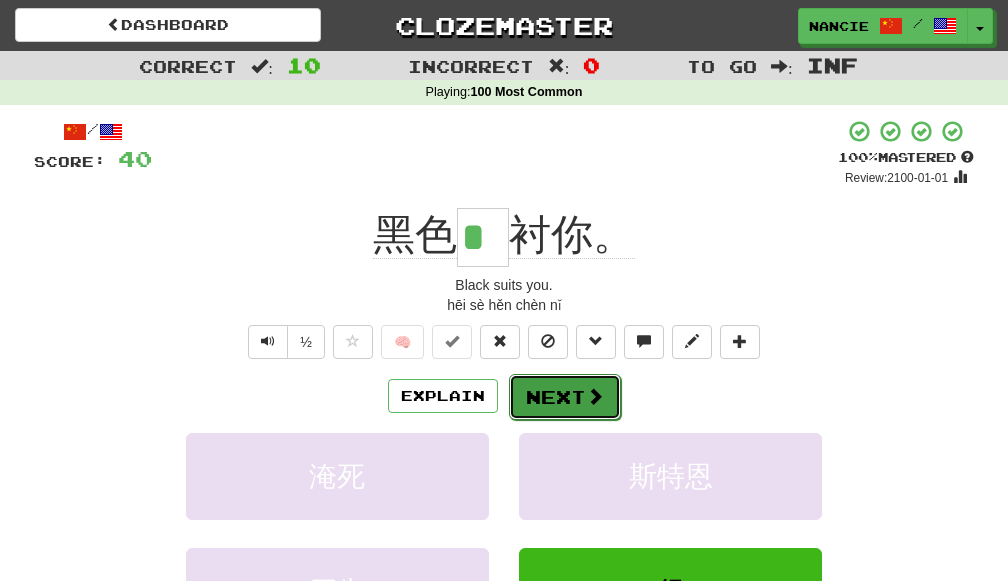 click on "Next" at bounding box center (565, 397) 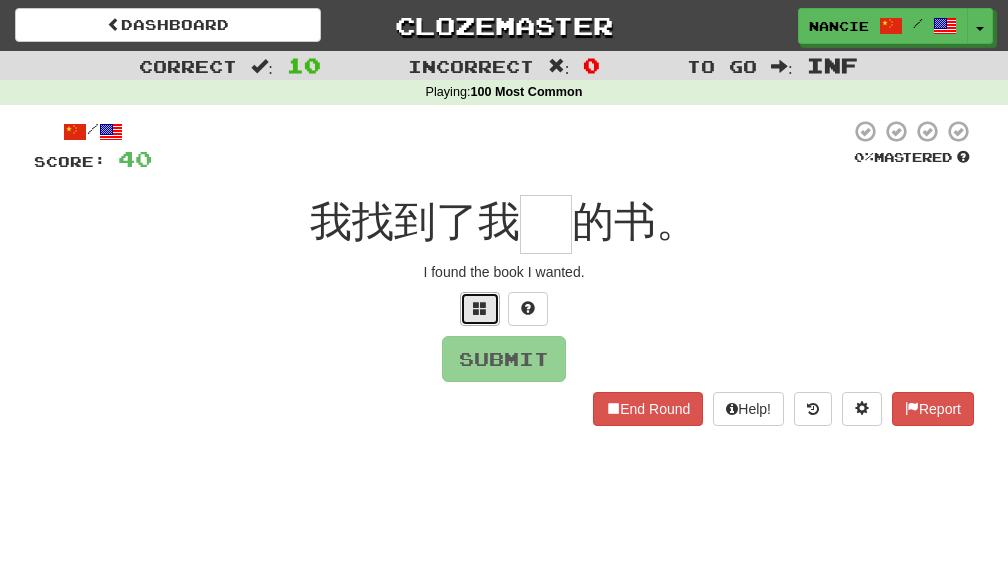 click at bounding box center [480, 308] 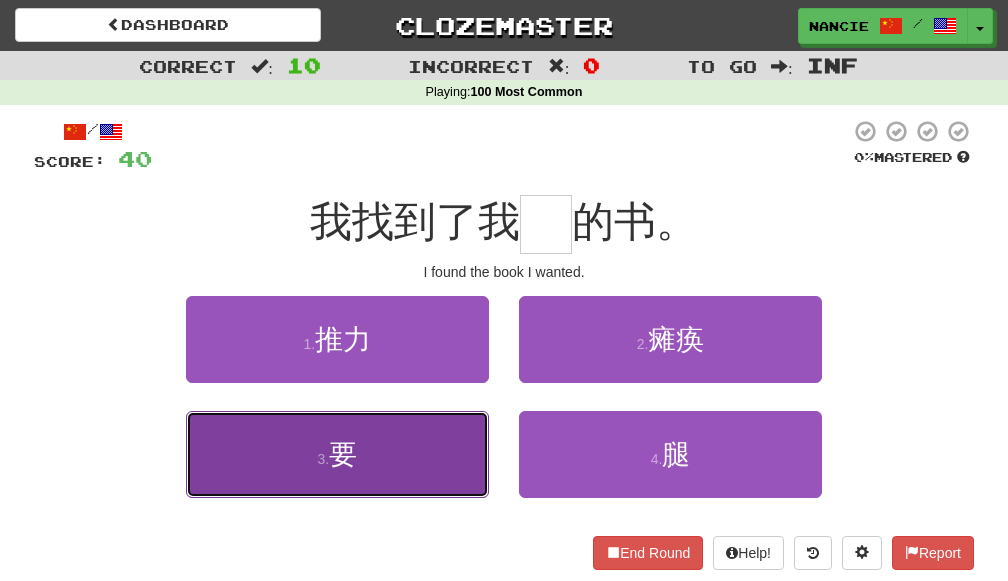 click on "要" at bounding box center [343, 454] 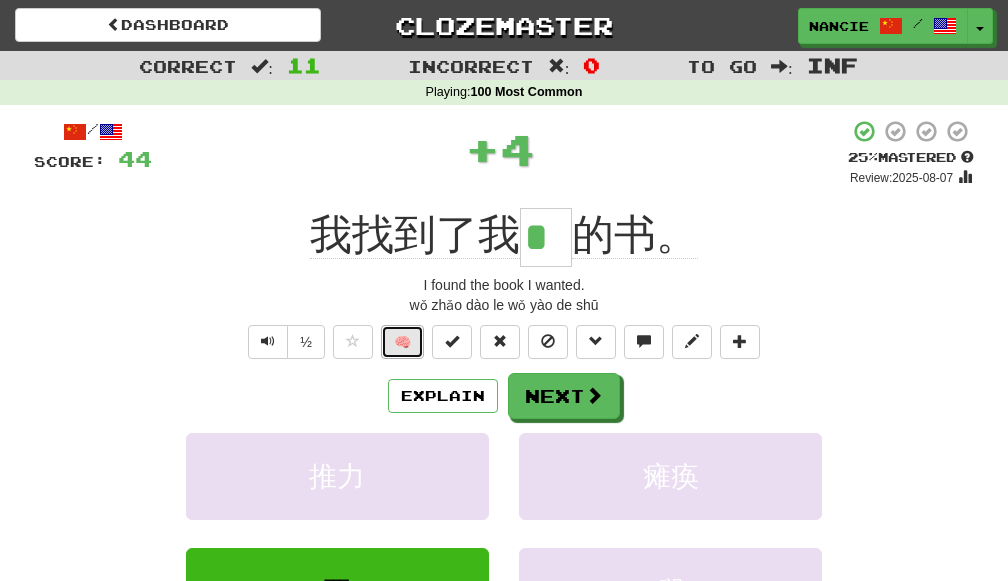 click on "🧠" at bounding box center (402, 342) 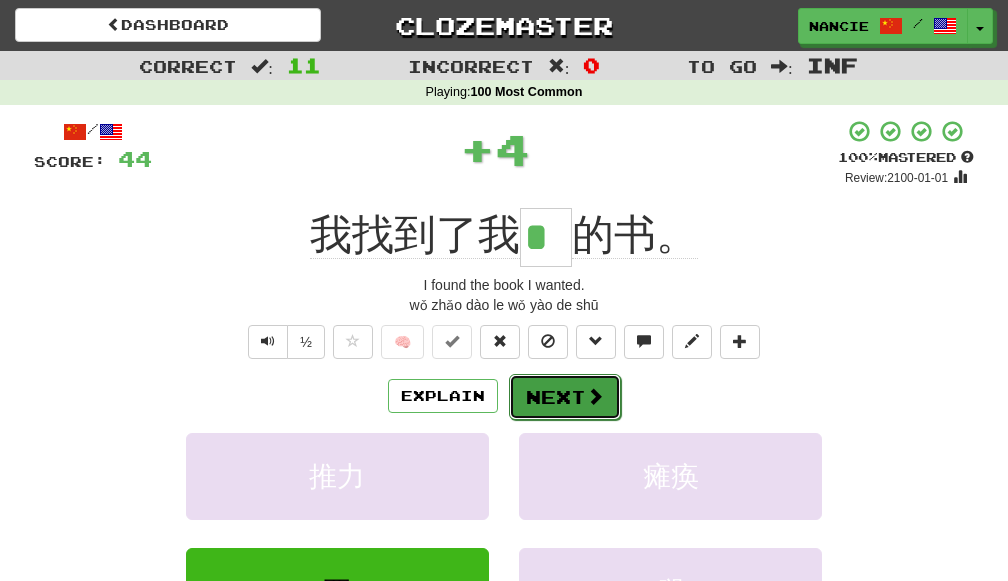 click on "Next" at bounding box center [565, 397] 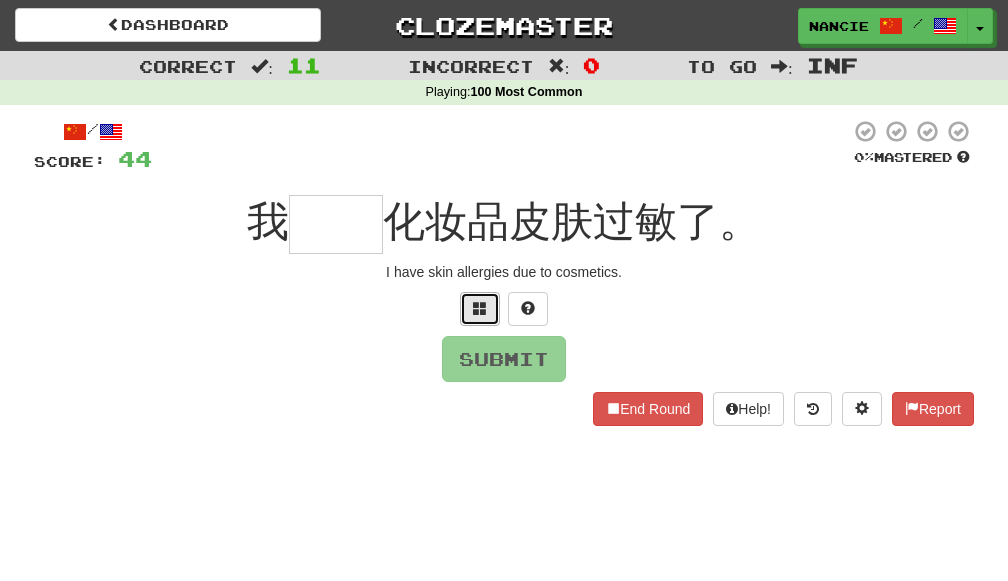 click at bounding box center [480, 308] 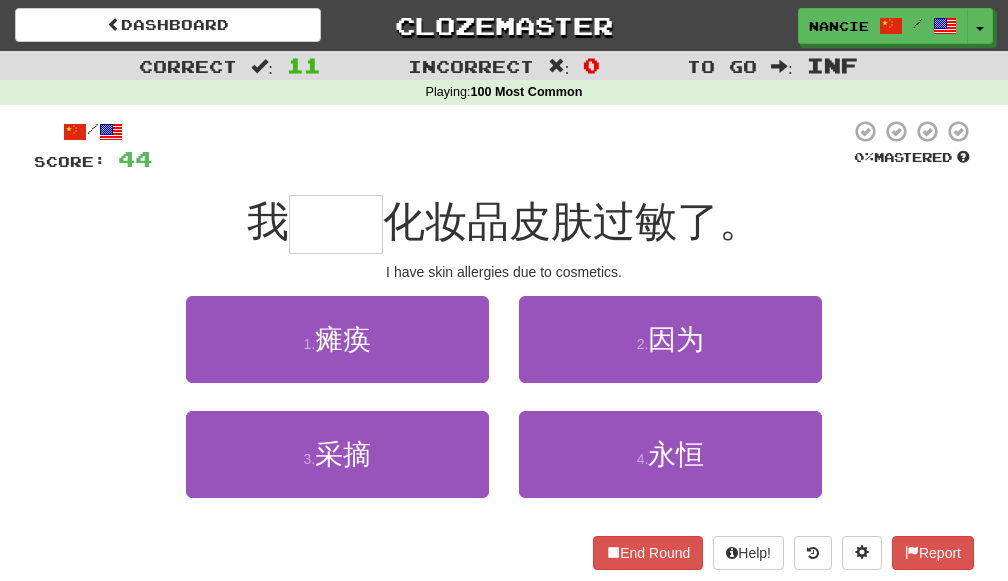 click on "2 .  因为" at bounding box center [670, 353] 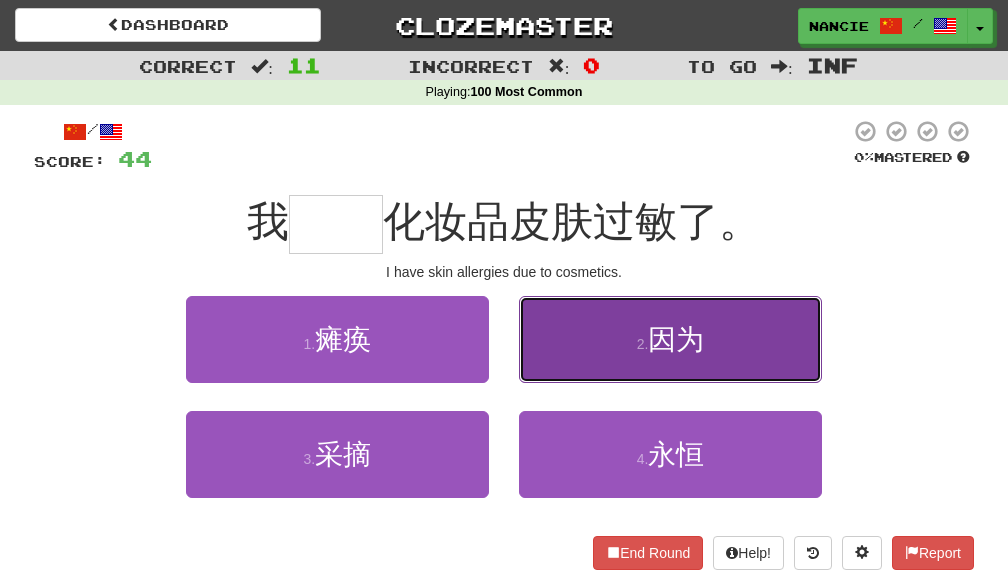 click on "2 .  因为" at bounding box center (670, 339) 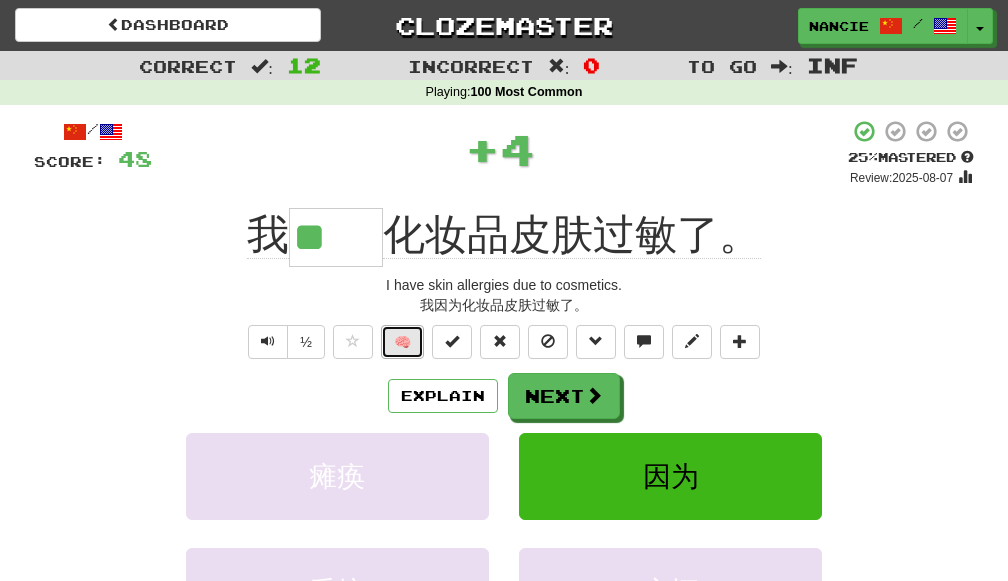 click on "🧠" at bounding box center (402, 342) 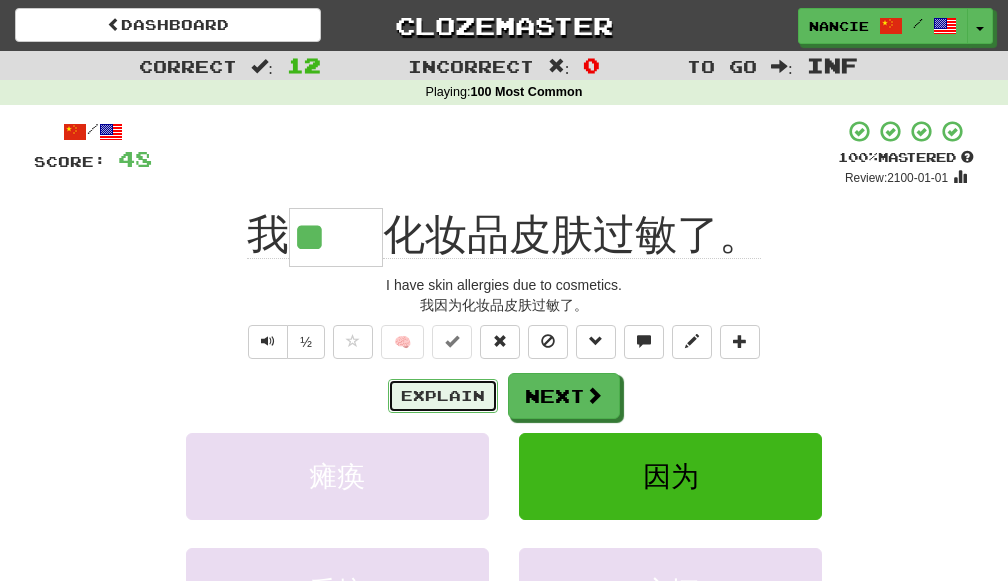 click on "Explain" at bounding box center [443, 396] 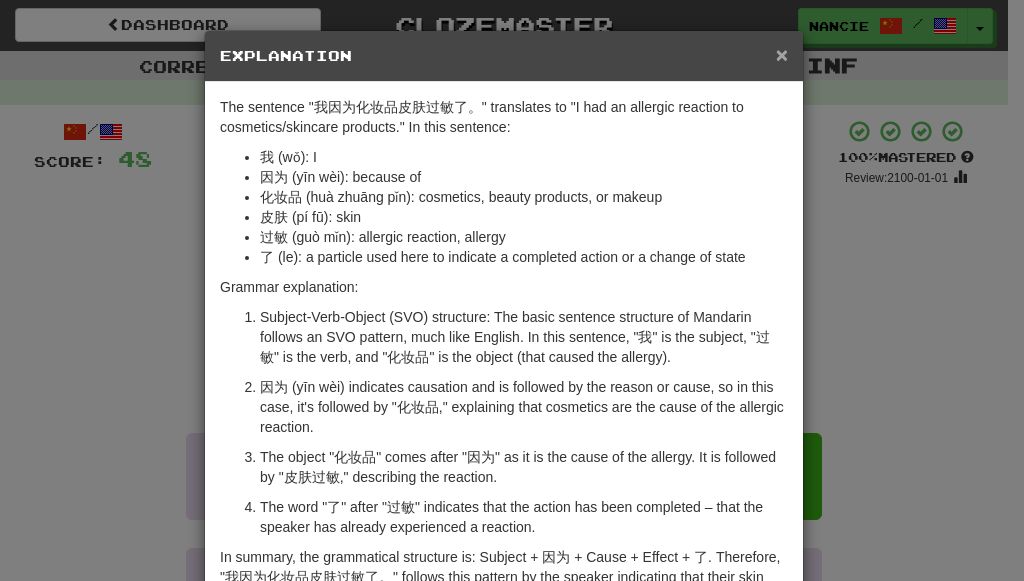 click on "×" at bounding box center [782, 54] 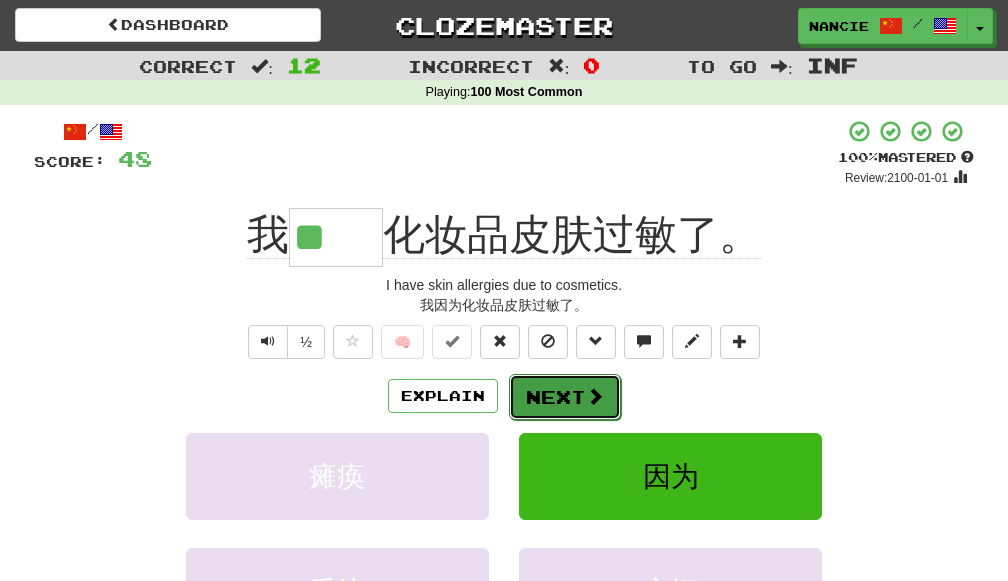 click at bounding box center [595, 396] 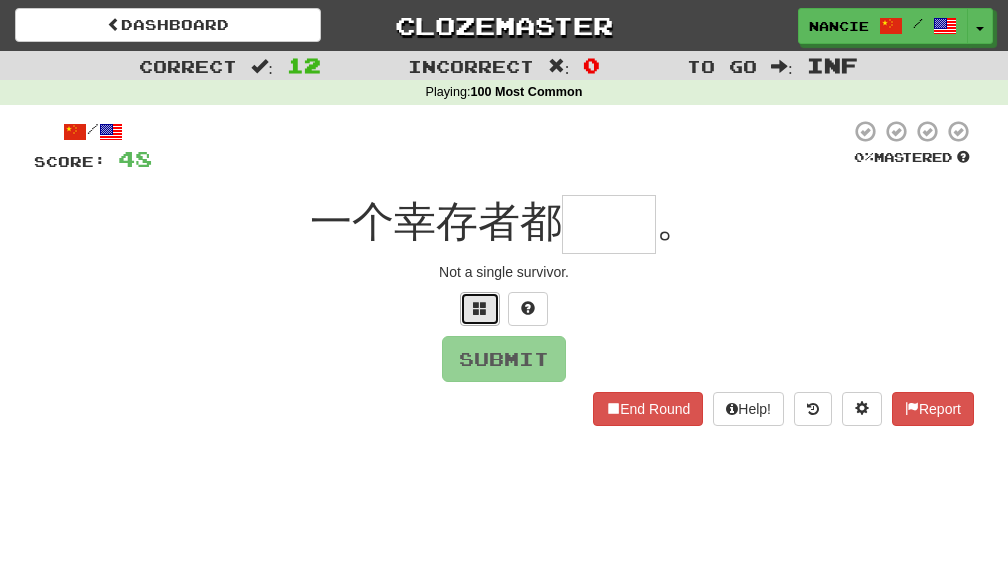 click at bounding box center [480, 309] 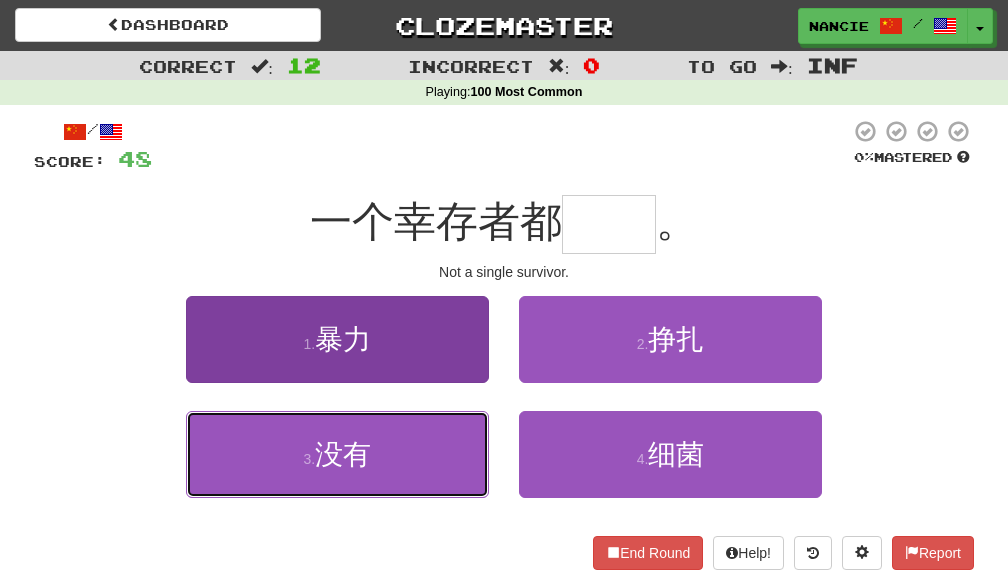 click on "3 .  没有" at bounding box center (337, 454) 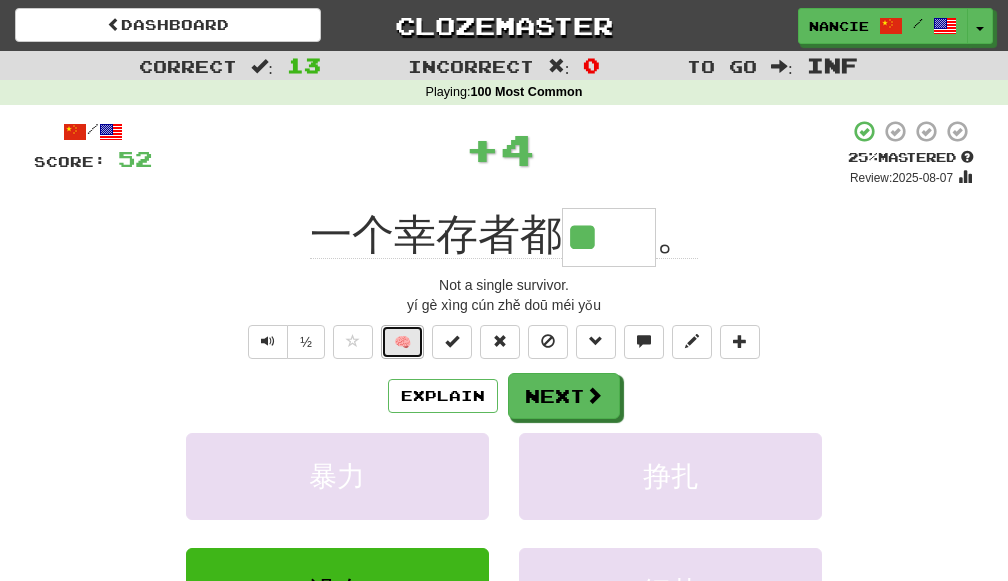 click on "🧠" at bounding box center [402, 342] 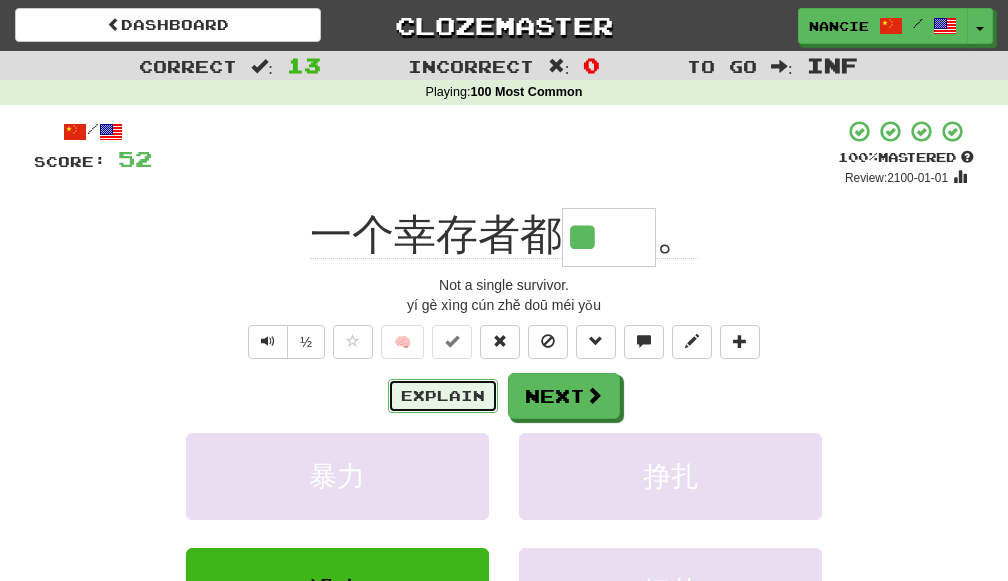 click on "Explain" at bounding box center (443, 396) 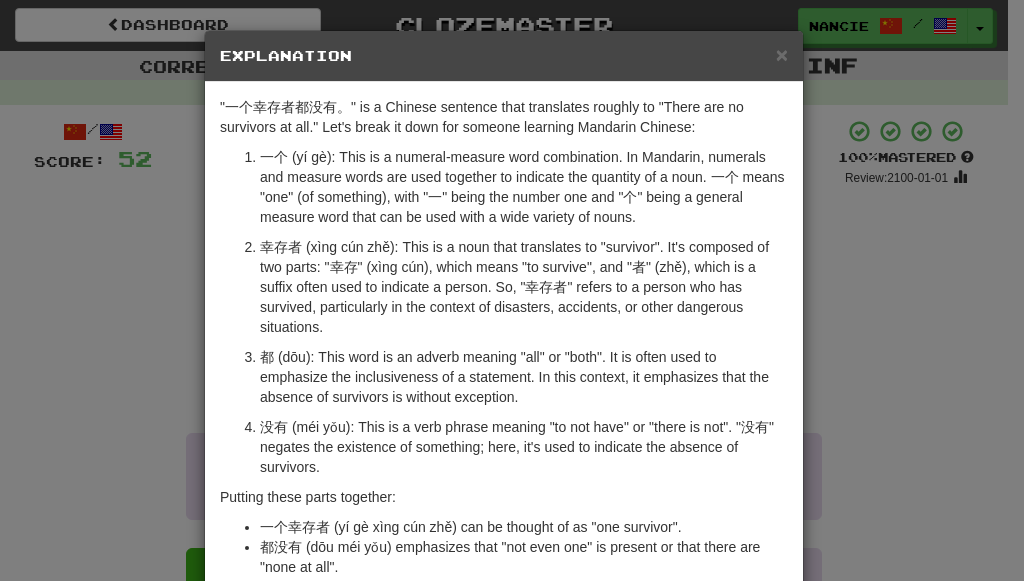 click on "Explanation" at bounding box center (504, 56) 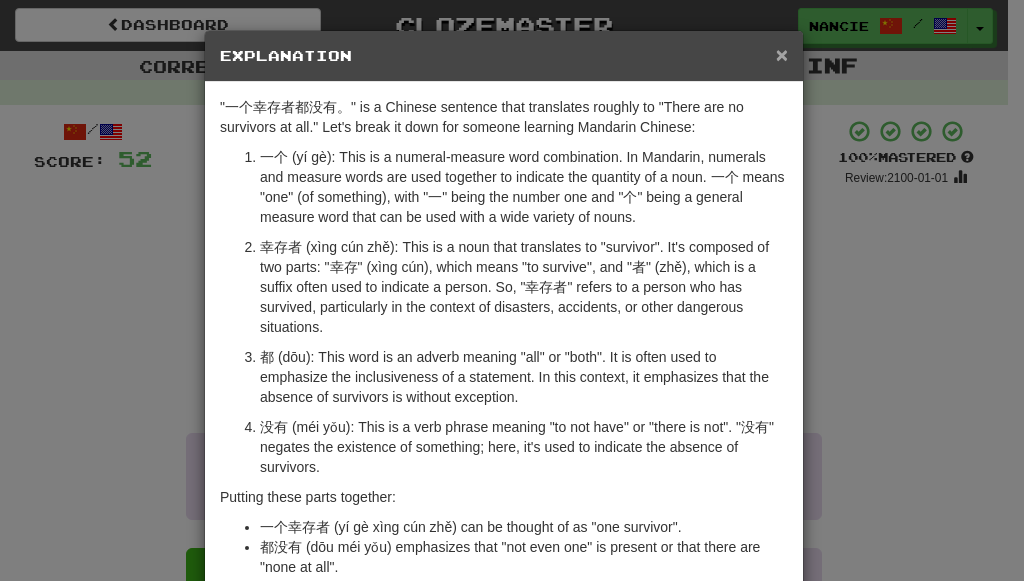 click on "×" at bounding box center (782, 54) 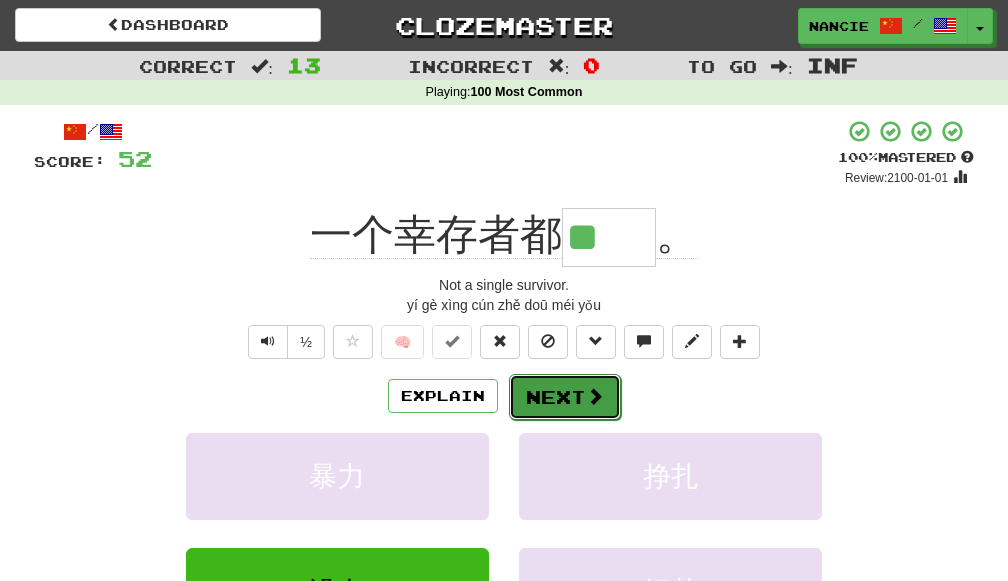 click on "Next" at bounding box center [565, 397] 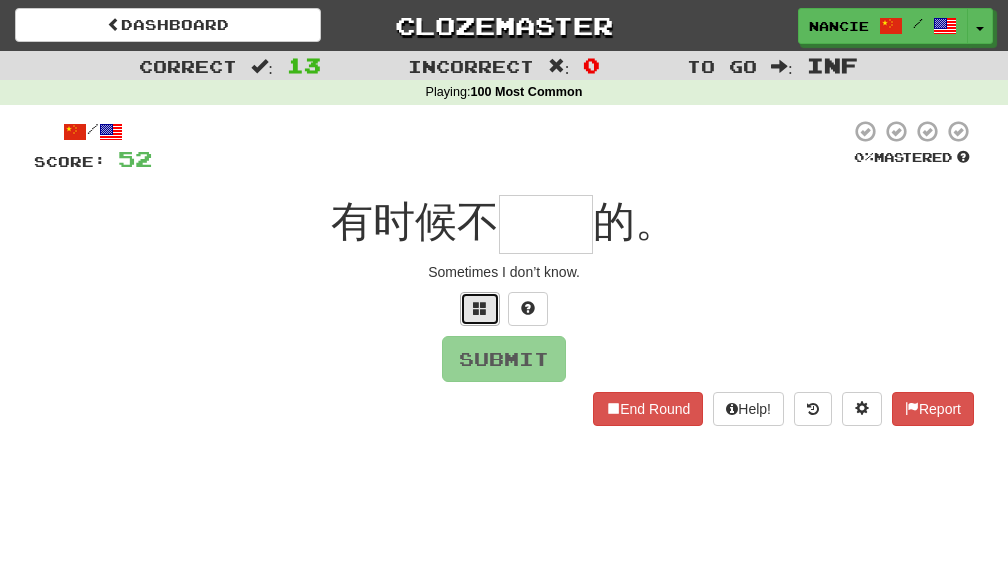 click at bounding box center (480, 309) 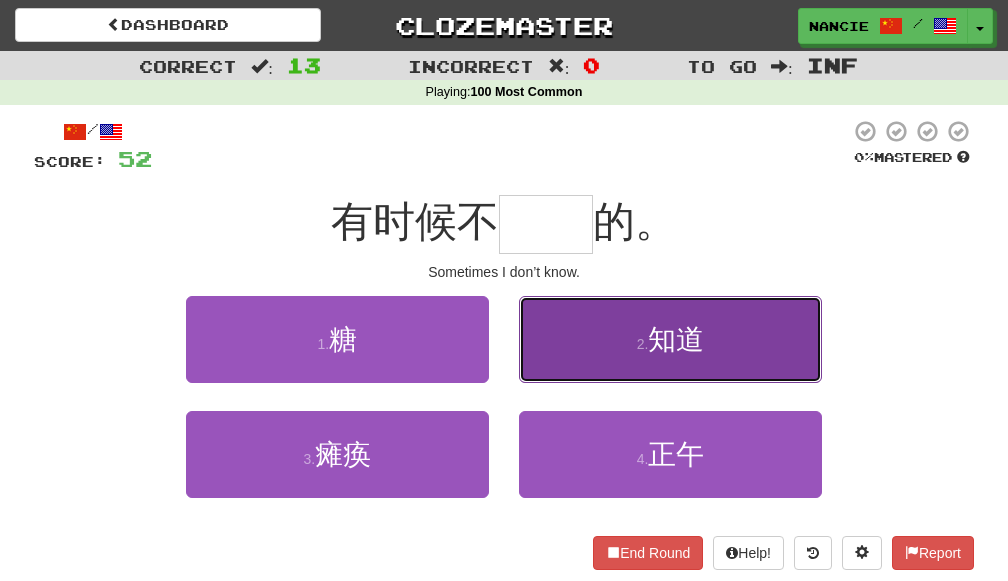 click on "2 .  知道" at bounding box center (670, 339) 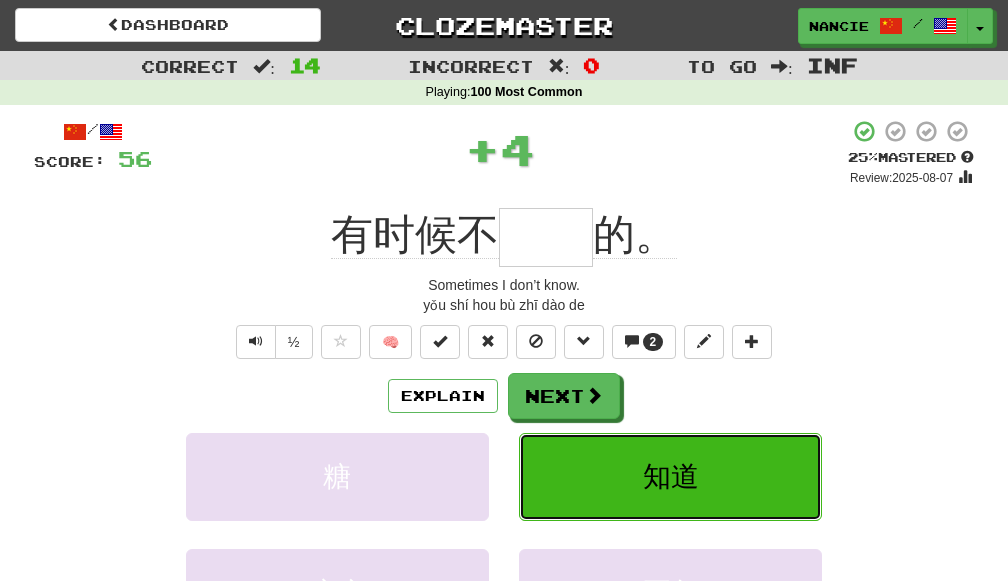 type on "**" 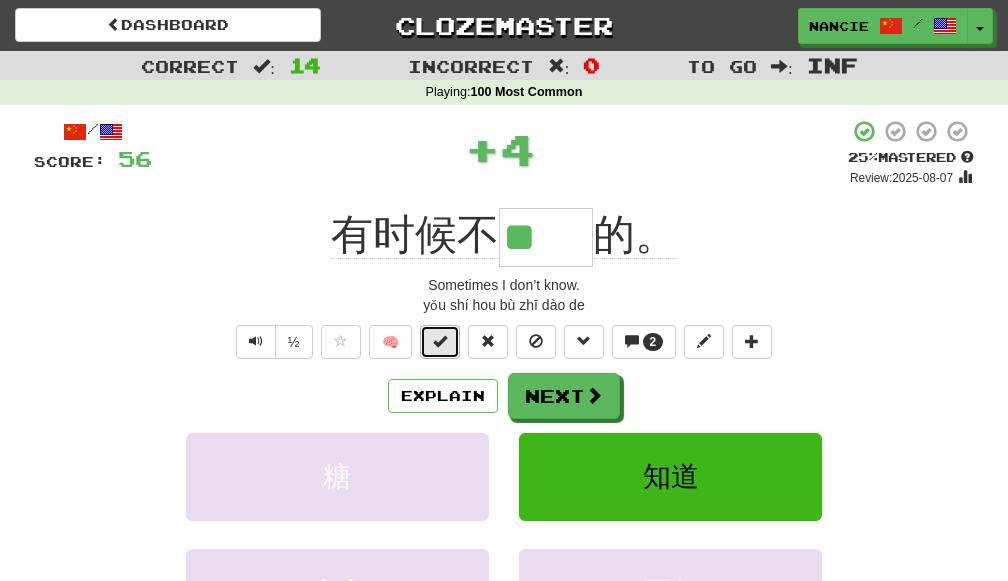 click at bounding box center [440, 341] 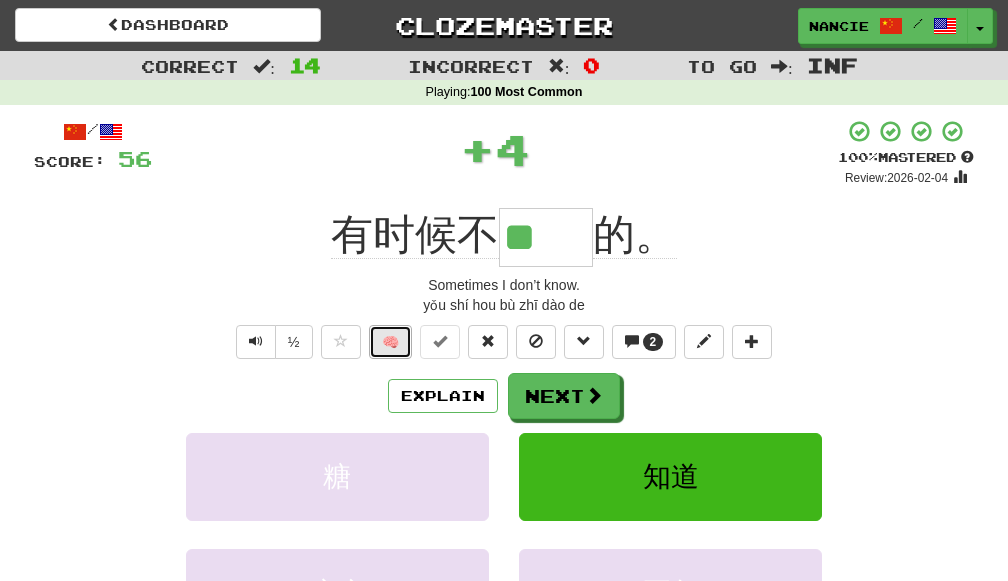 click on "🧠" at bounding box center [390, 342] 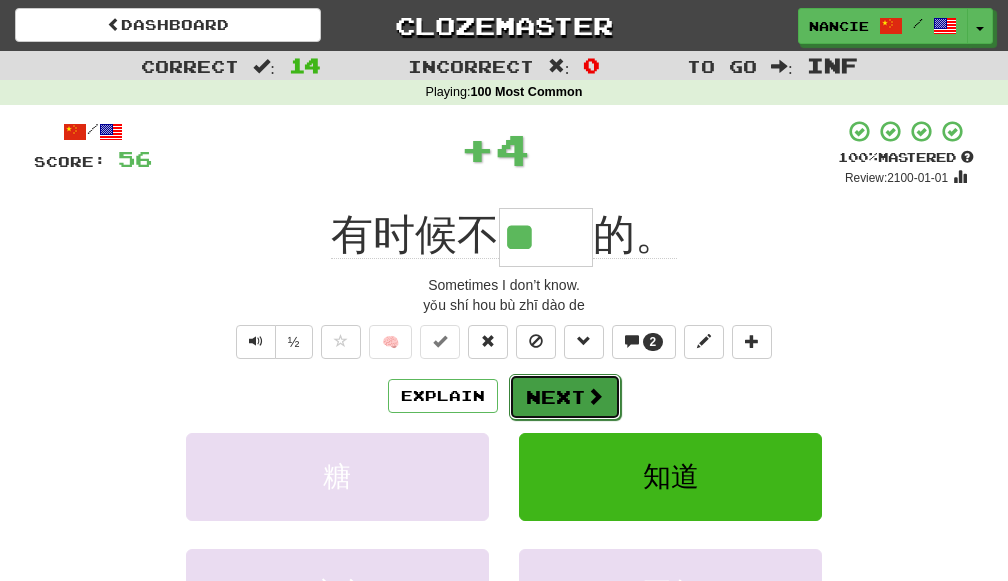 click at bounding box center (595, 396) 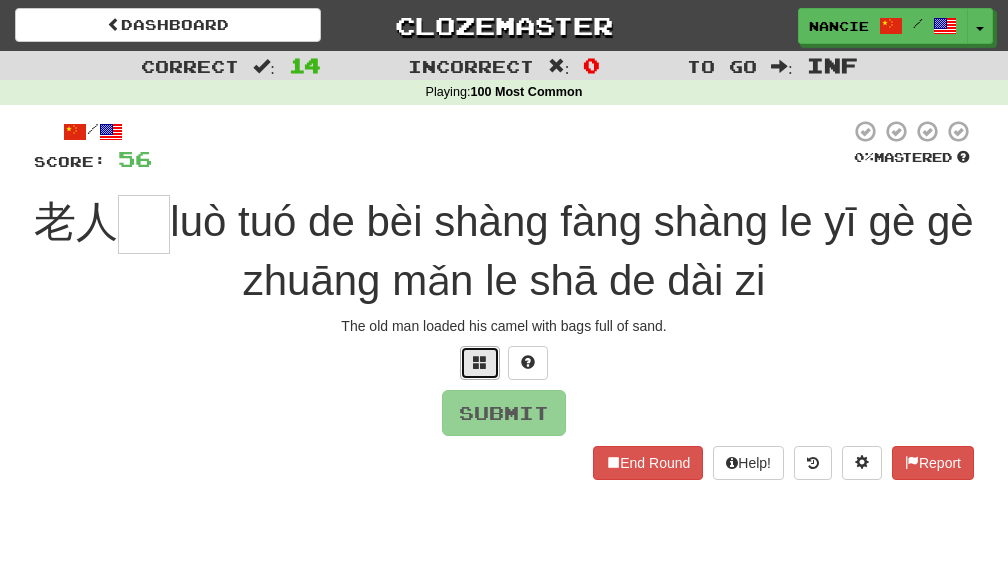 click at bounding box center (480, 362) 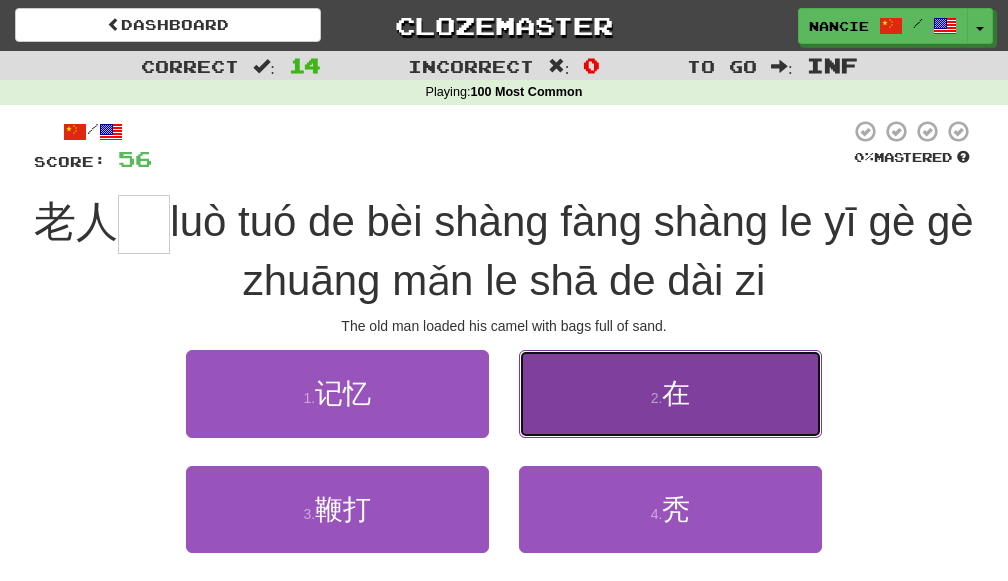 click on "2 .  在" at bounding box center (670, 393) 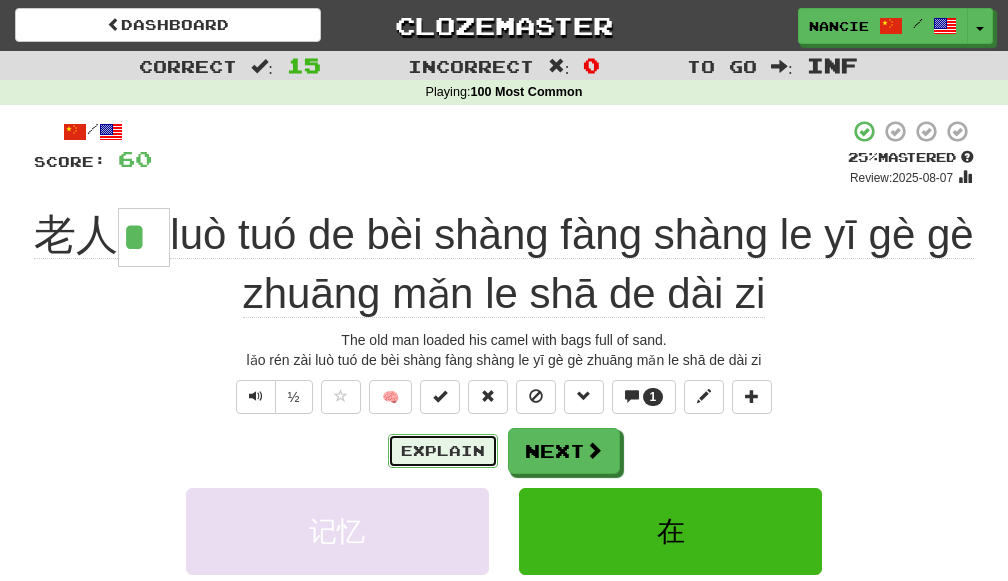 click on "Explain" at bounding box center (443, 451) 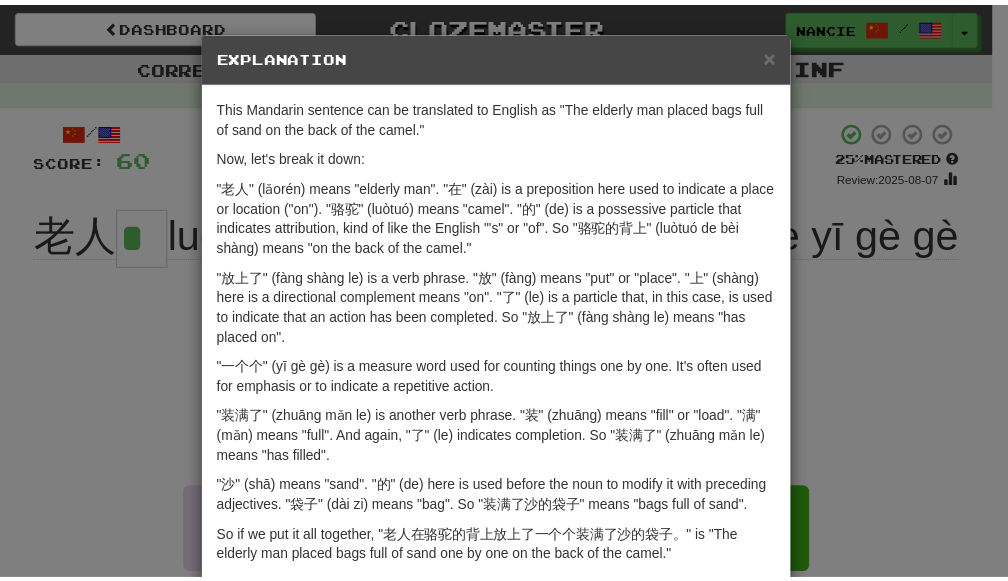 scroll, scrollTop: 107, scrollLeft: 0, axis: vertical 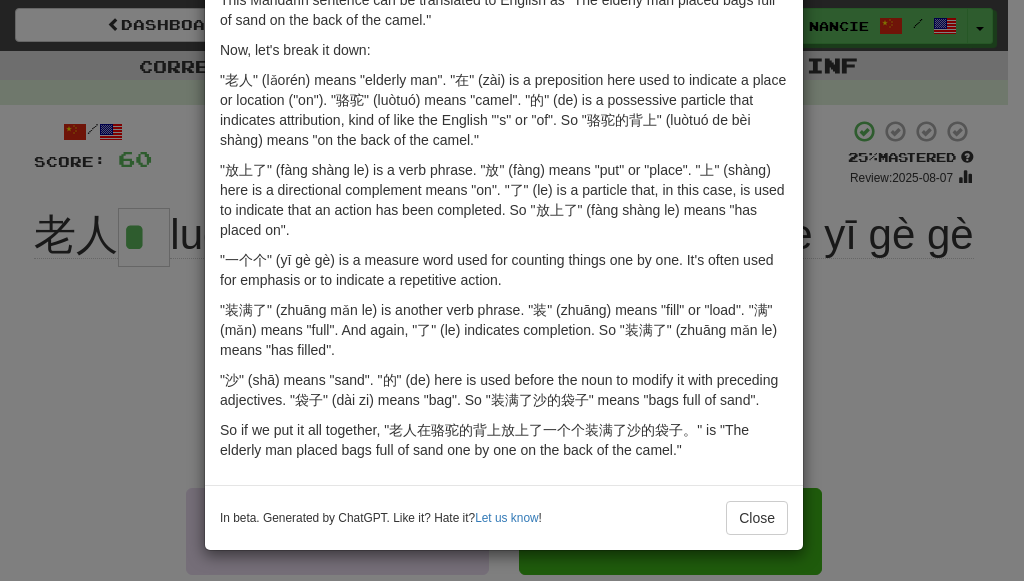 click on "In beta. Generated by ChatGPT. Like it? Hate it?  Let us know ! Close" at bounding box center (504, 517) 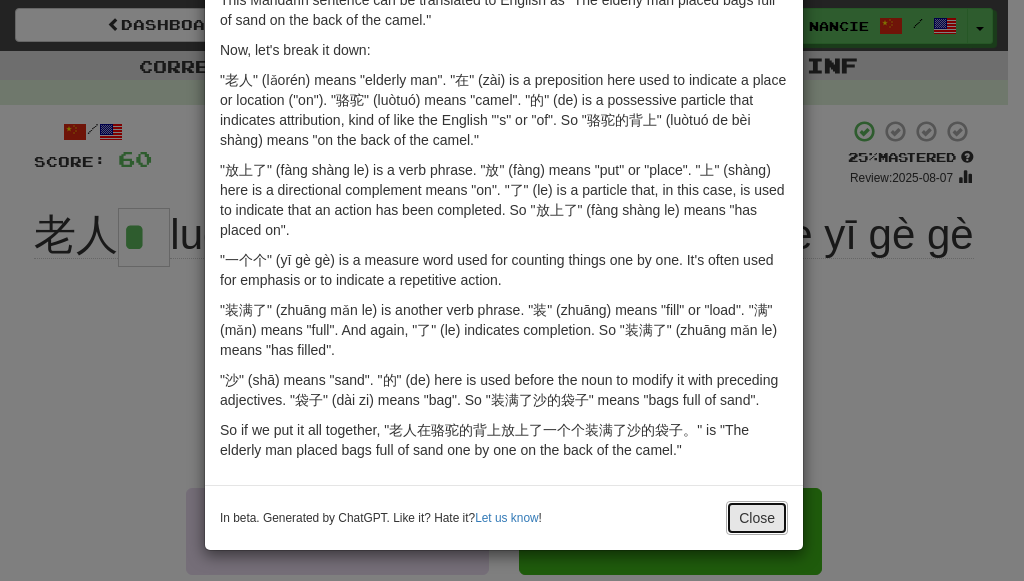 click on "Close" at bounding box center [757, 518] 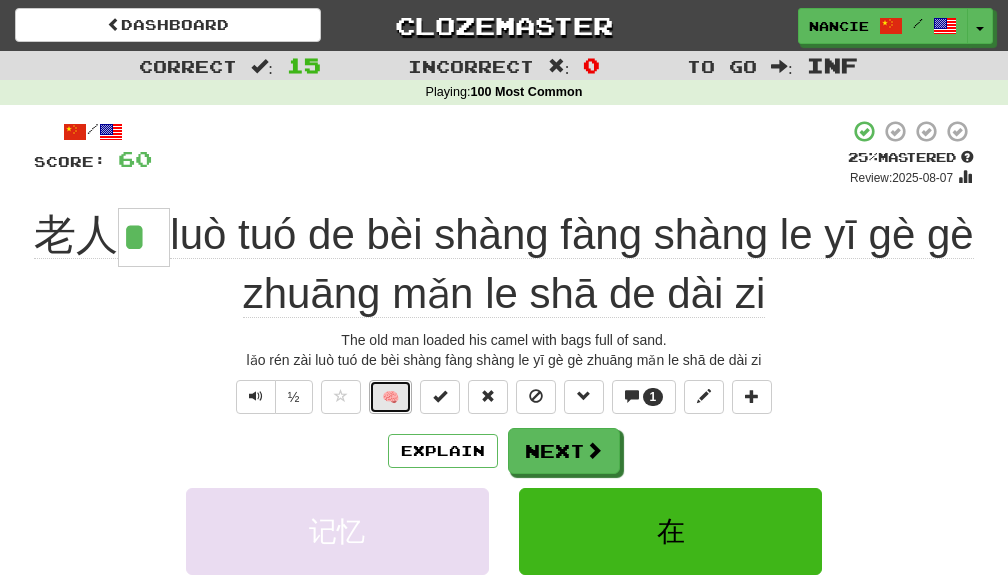 click on "🧠" at bounding box center (390, 397) 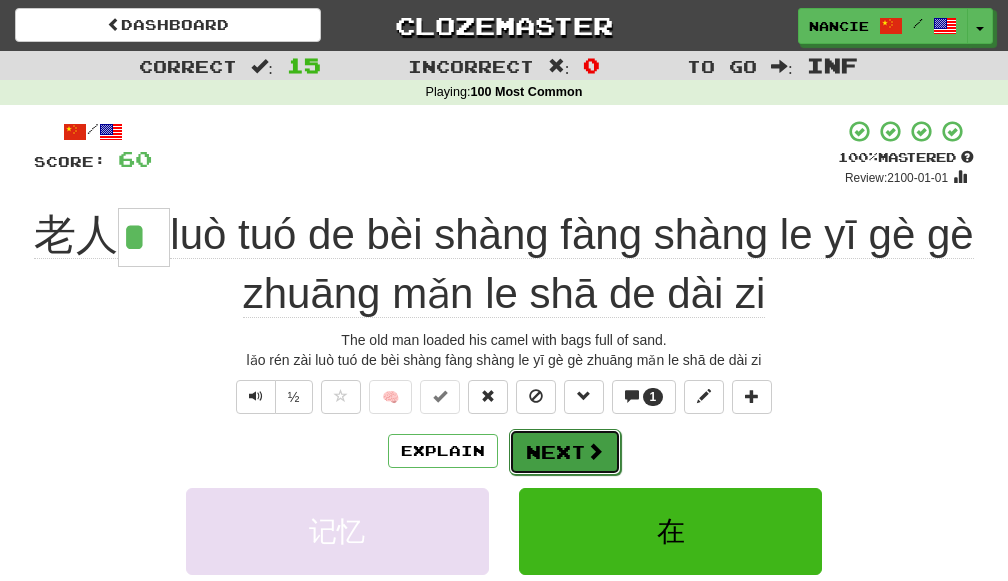 click on "Next" at bounding box center (565, 452) 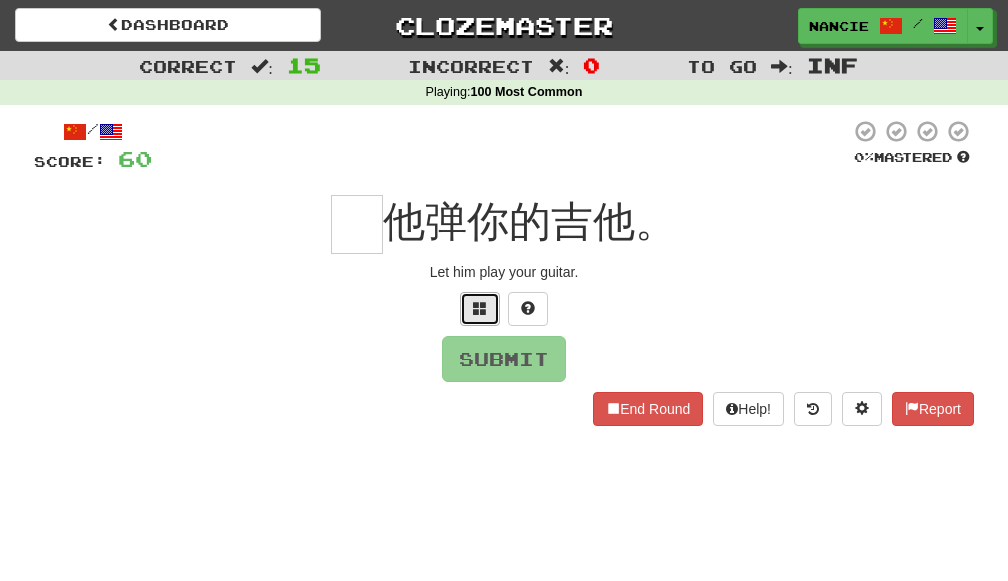 click at bounding box center (480, 309) 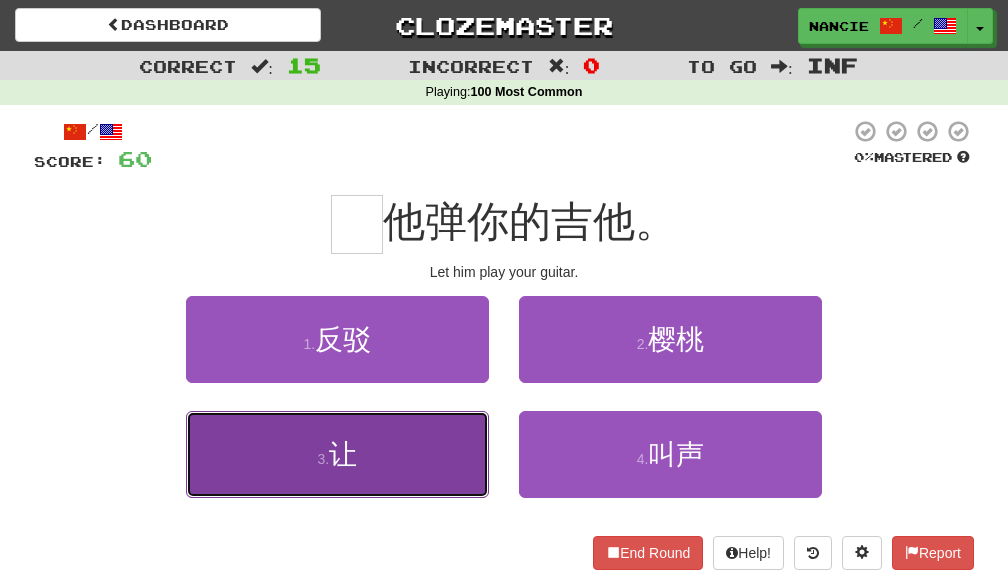 click on "3 .  让" at bounding box center [337, 454] 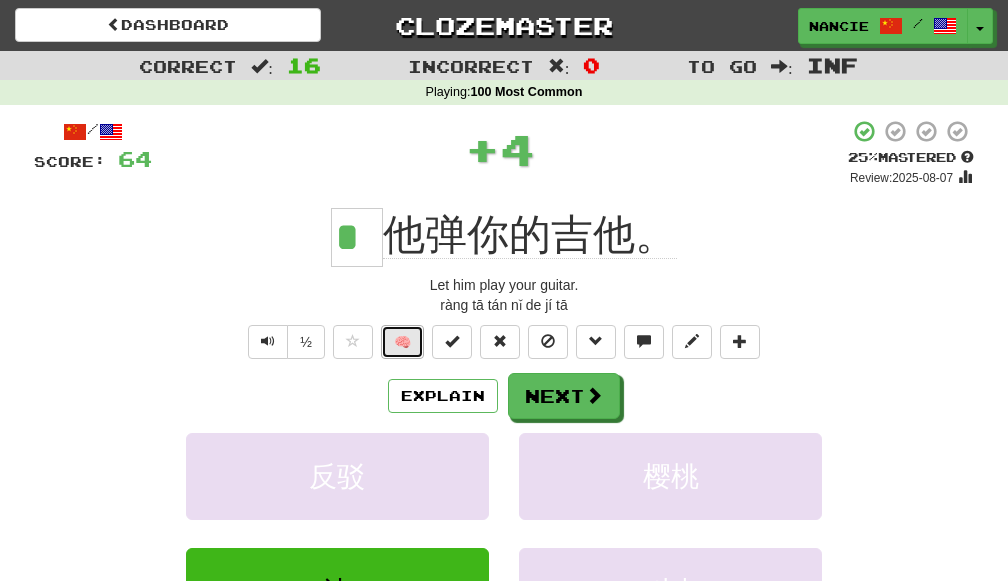 click on "🧠" at bounding box center [402, 342] 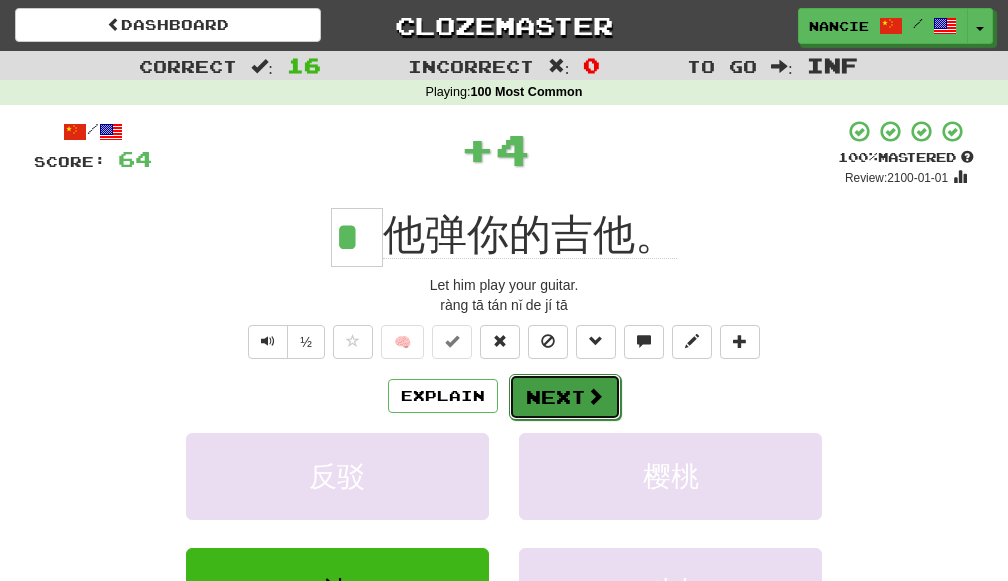 click on "Next" at bounding box center (565, 397) 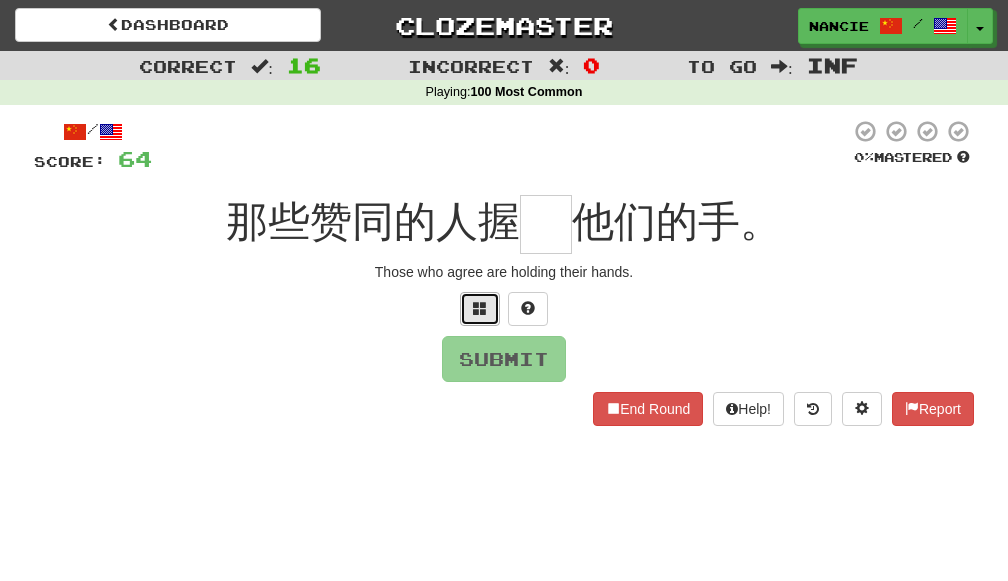 click at bounding box center (480, 308) 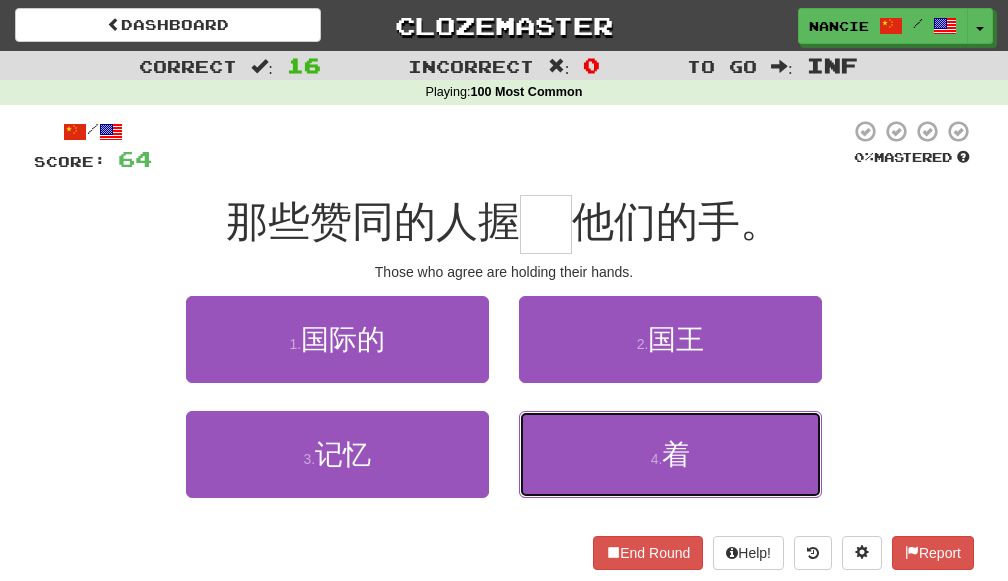 drag, startPoint x: 589, startPoint y: 418, endPoint x: 572, endPoint y: 424, distance: 18.027756 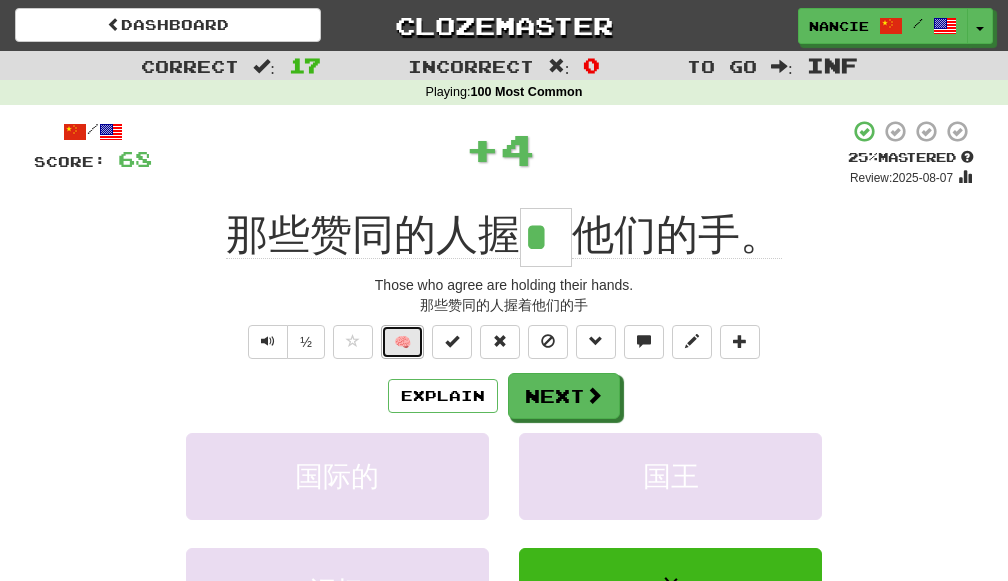 click on "🧠" at bounding box center (402, 342) 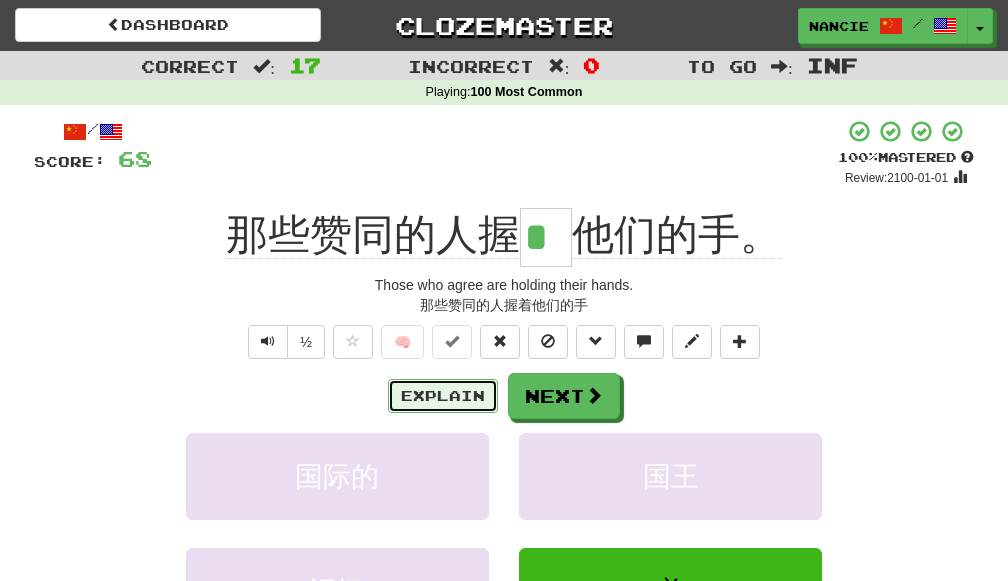 click on "Explain" at bounding box center (443, 396) 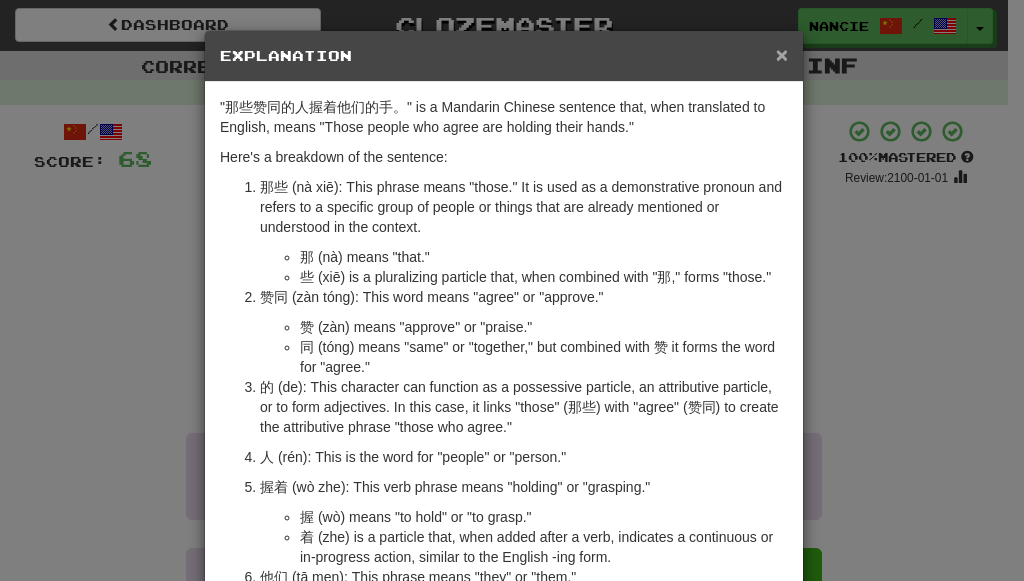 click on "×" at bounding box center [782, 54] 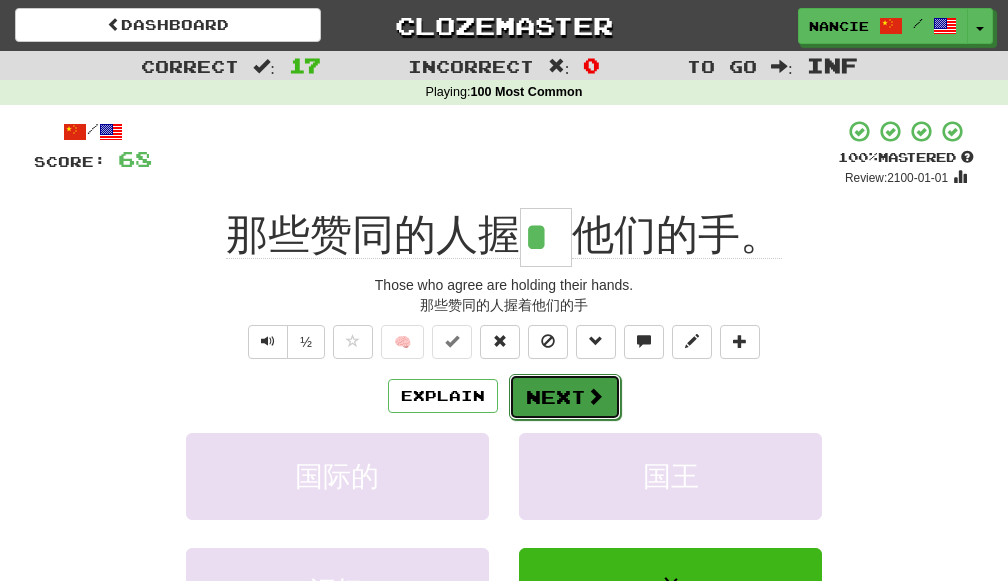 click on "Next" at bounding box center (565, 397) 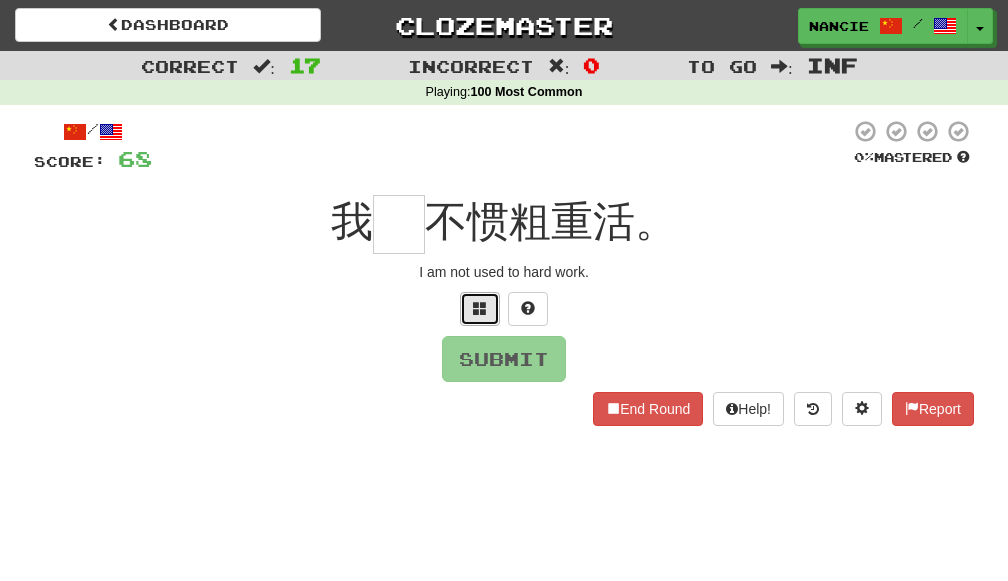 click at bounding box center [480, 308] 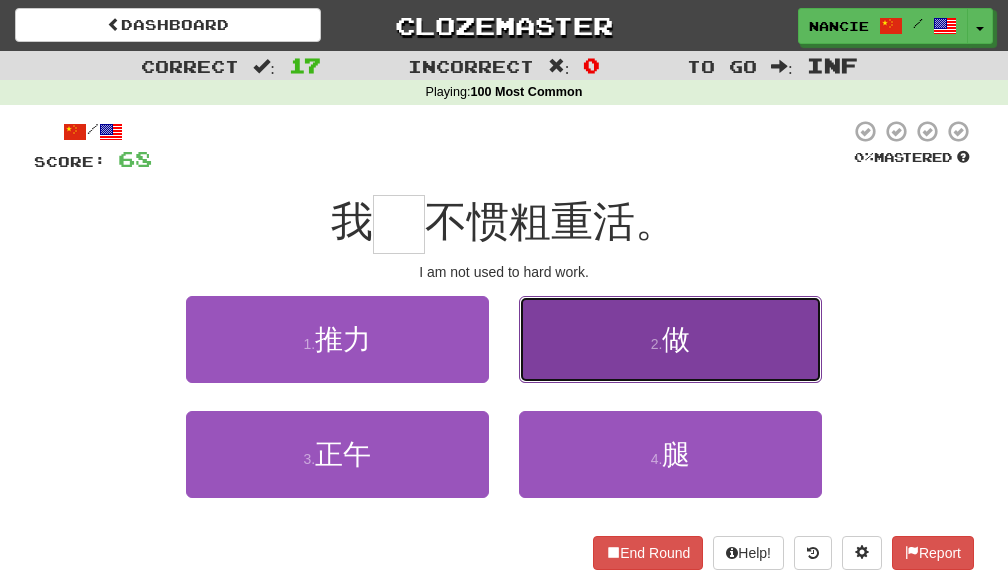 click on "2 .  做" at bounding box center (670, 339) 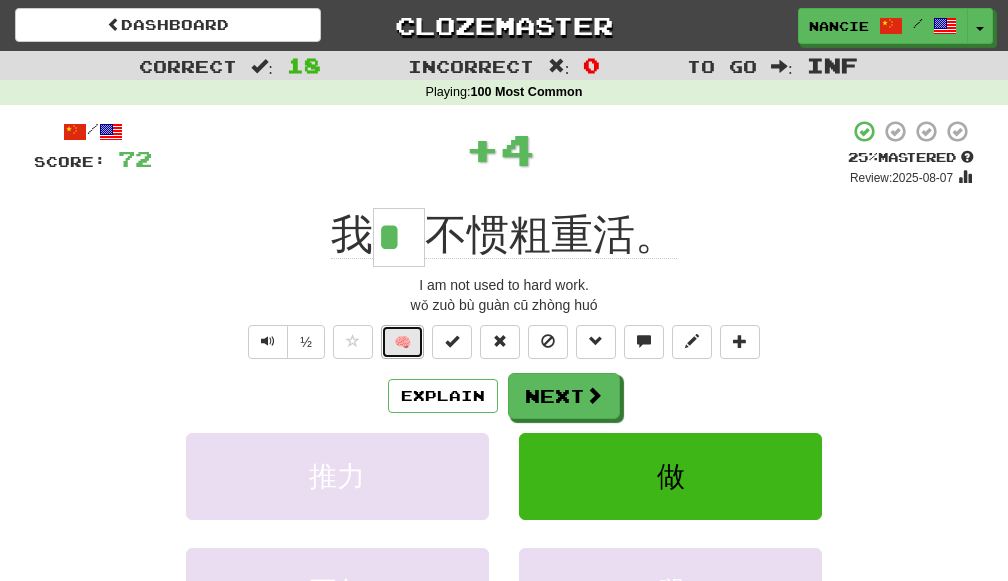 click on "🧠" at bounding box center [402, 342] 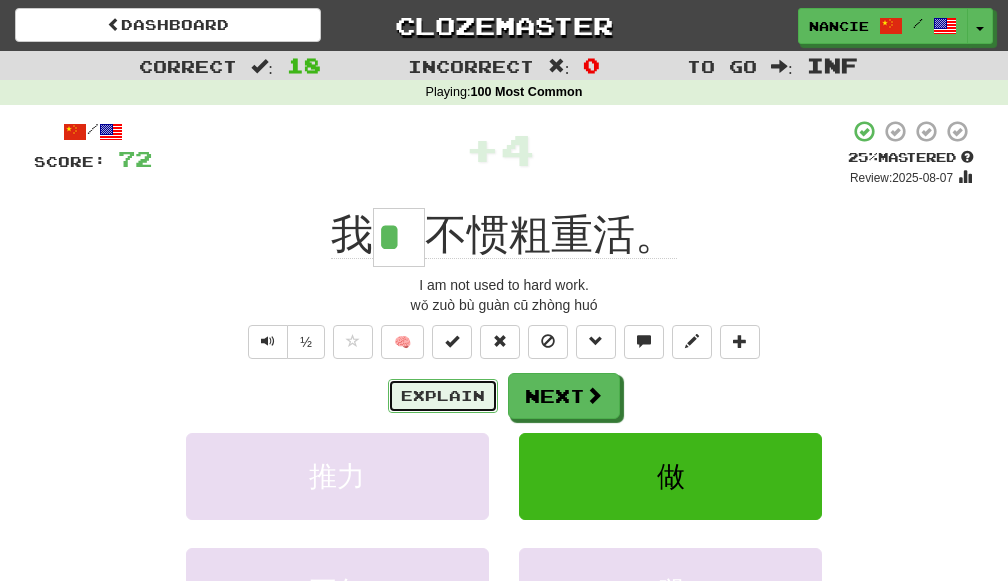 click on "Explain" at bounding box center [443, 396] 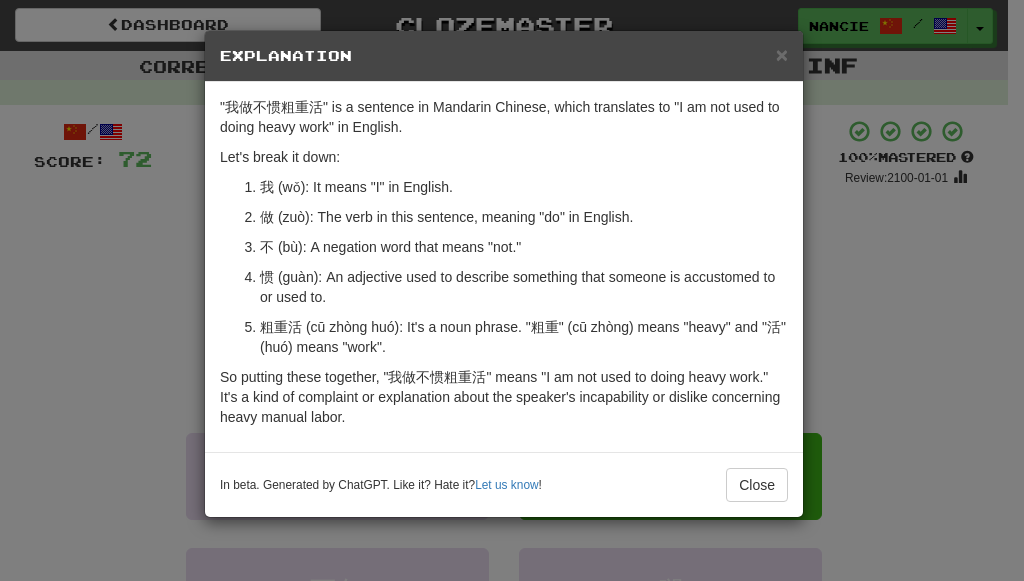 click on "Explanation" at bounding box center (504, 56) 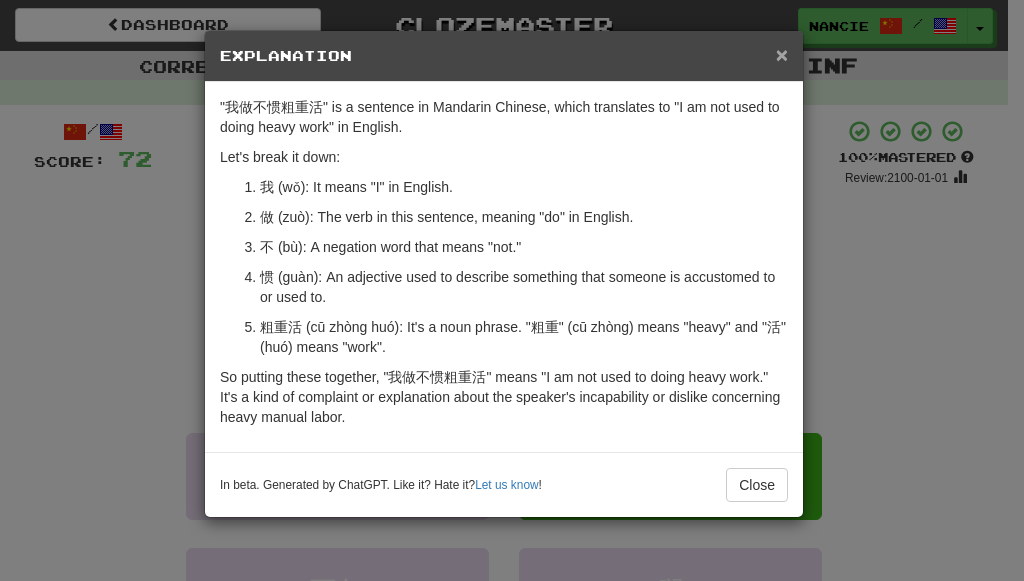 click on "×" at bounding box center [782, 54] 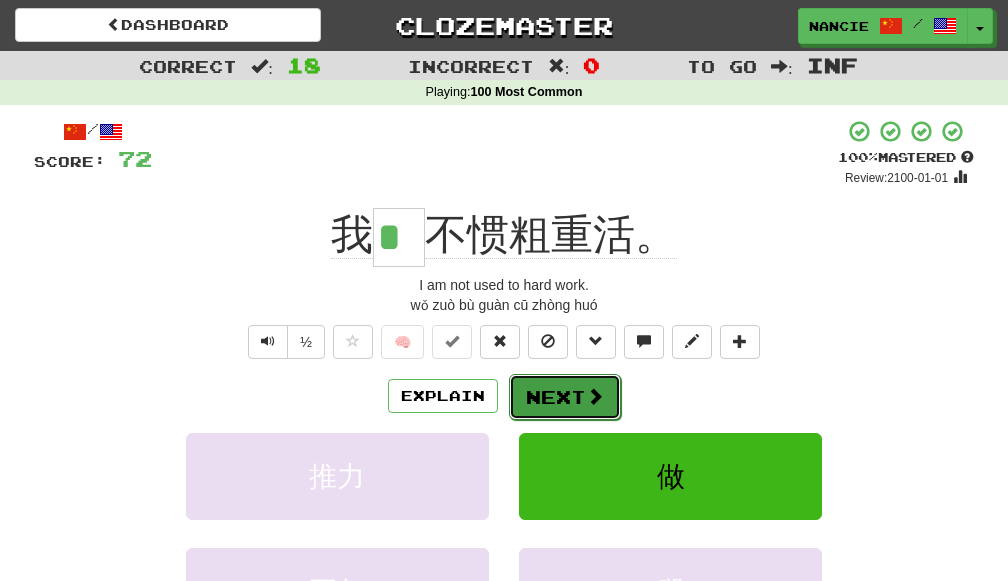 click on "Next" at bounding box center [565, 397] 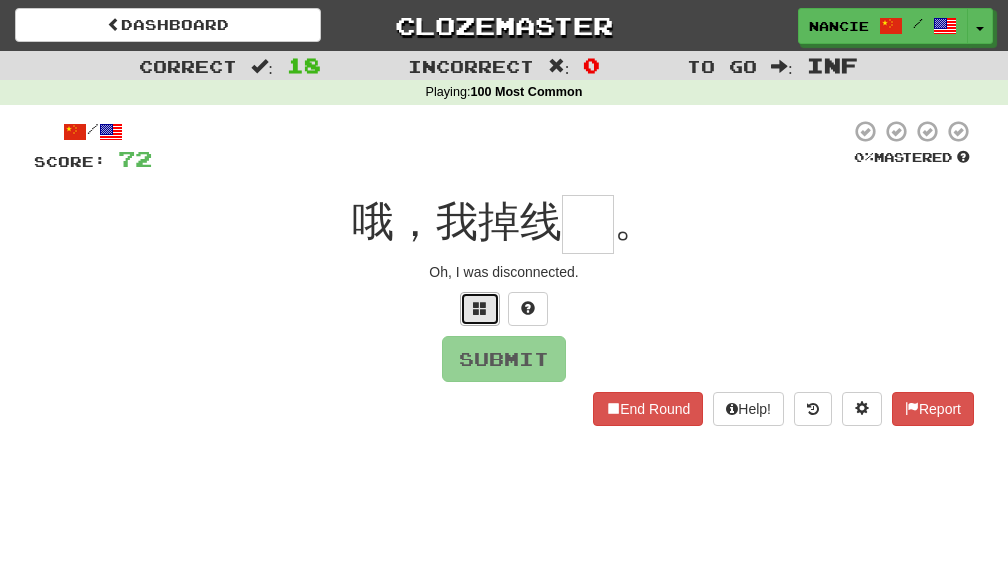click at bounding box center (480, 309) 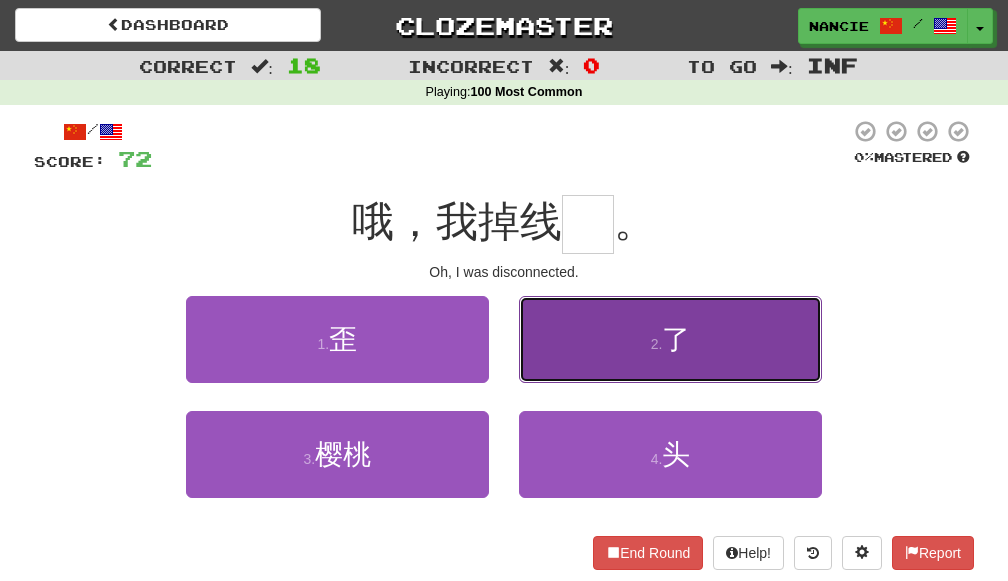 click on "2 .  了" at bounding box center [670, 339] 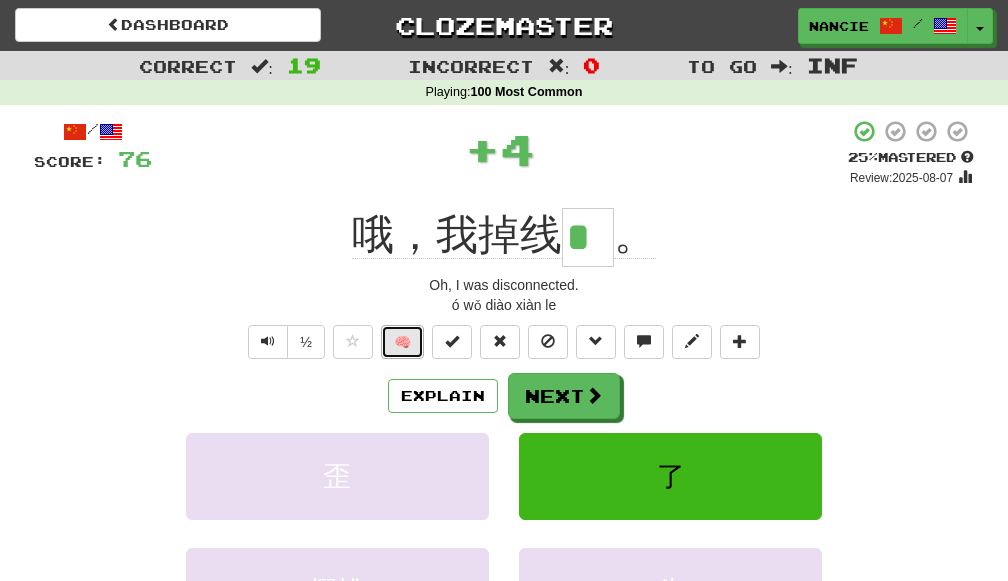 click on "🧠" at bounding box center [402, 342] 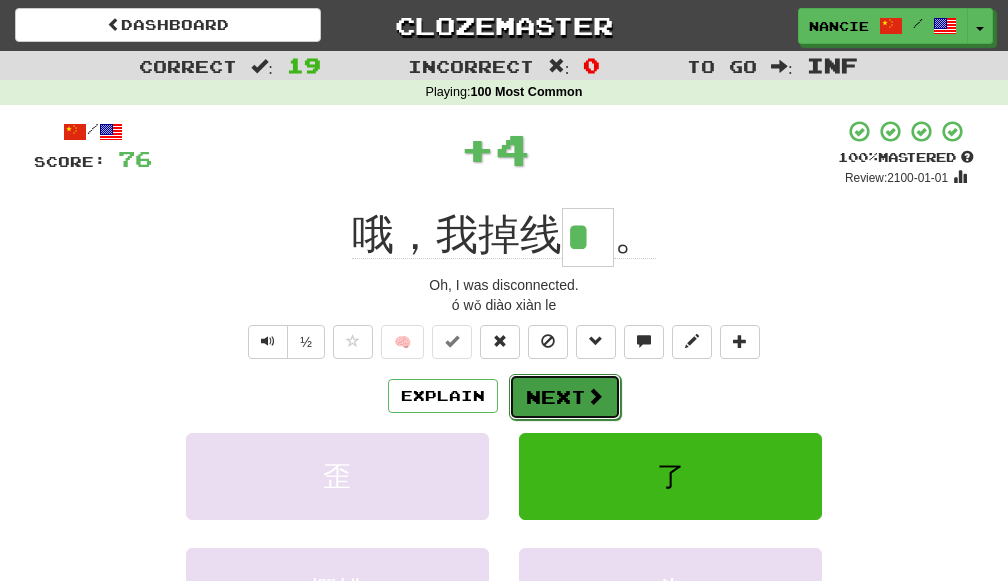 click on "Next" at bounding box center (565, 397) 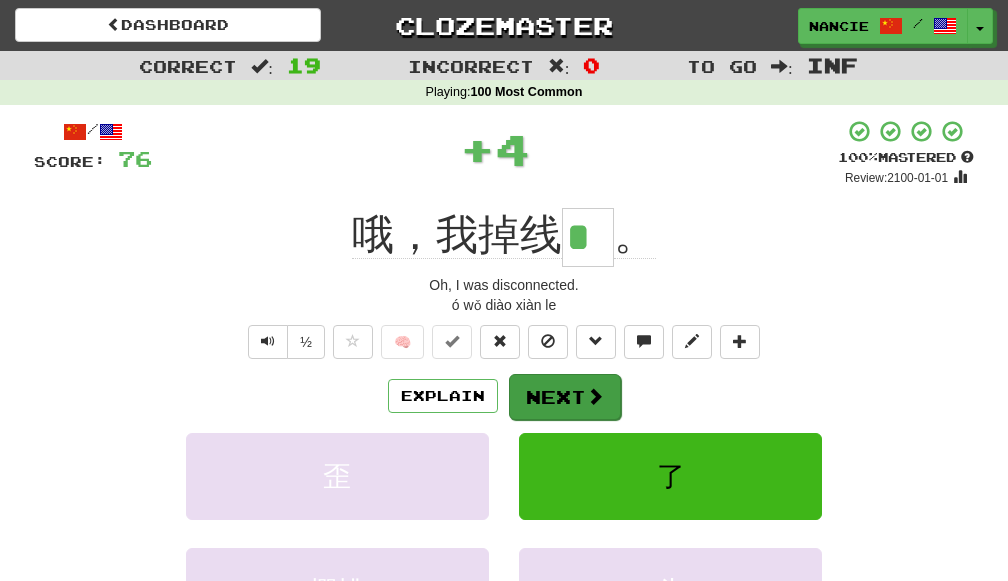 type 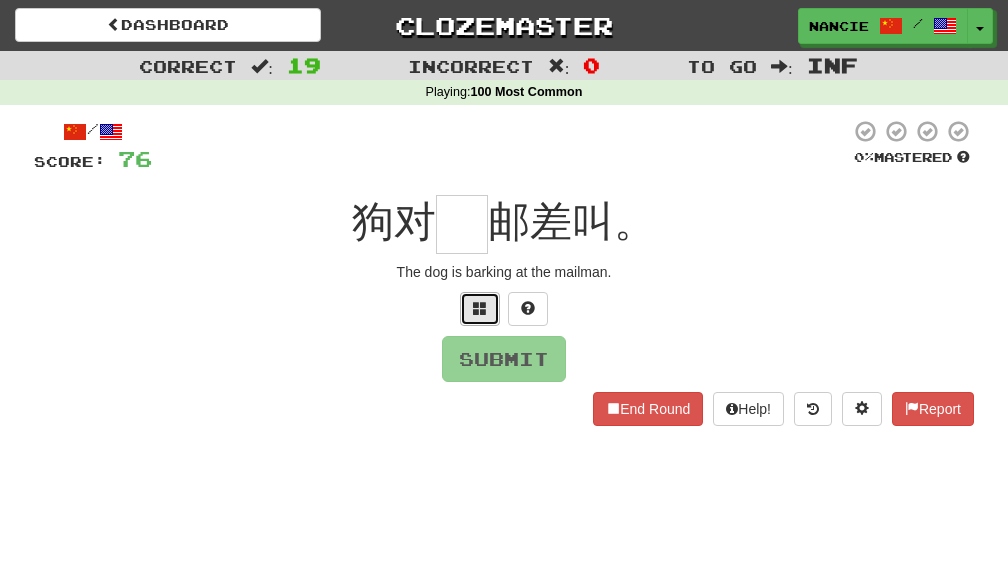 click at bounding box center (480, 308) 